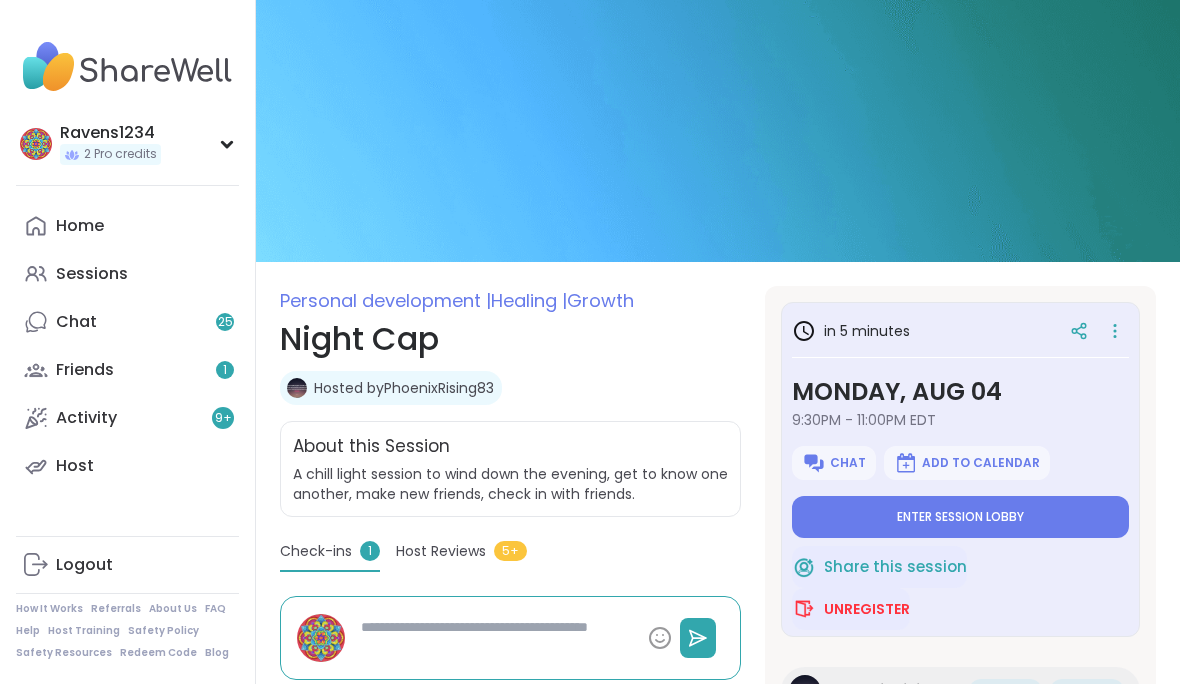 scroll, scrollTop: 0, scrollLeft: 0, axis: both 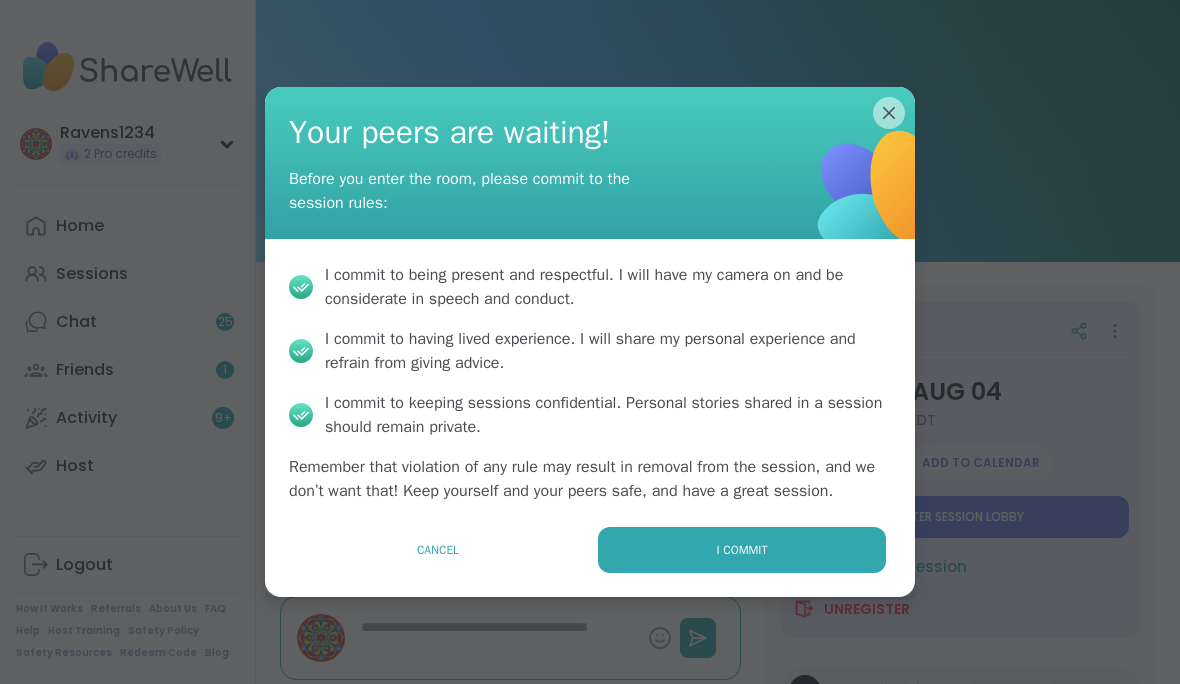 click on "I commit" at bounding box center [742, 550] 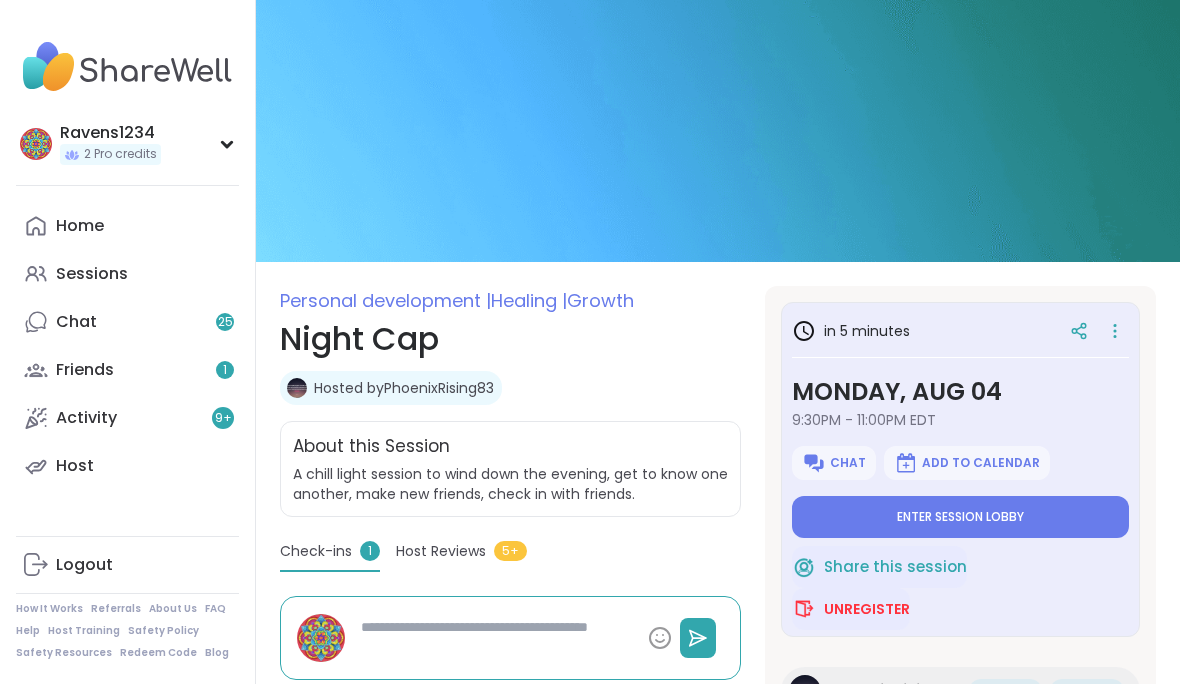 type on "*" 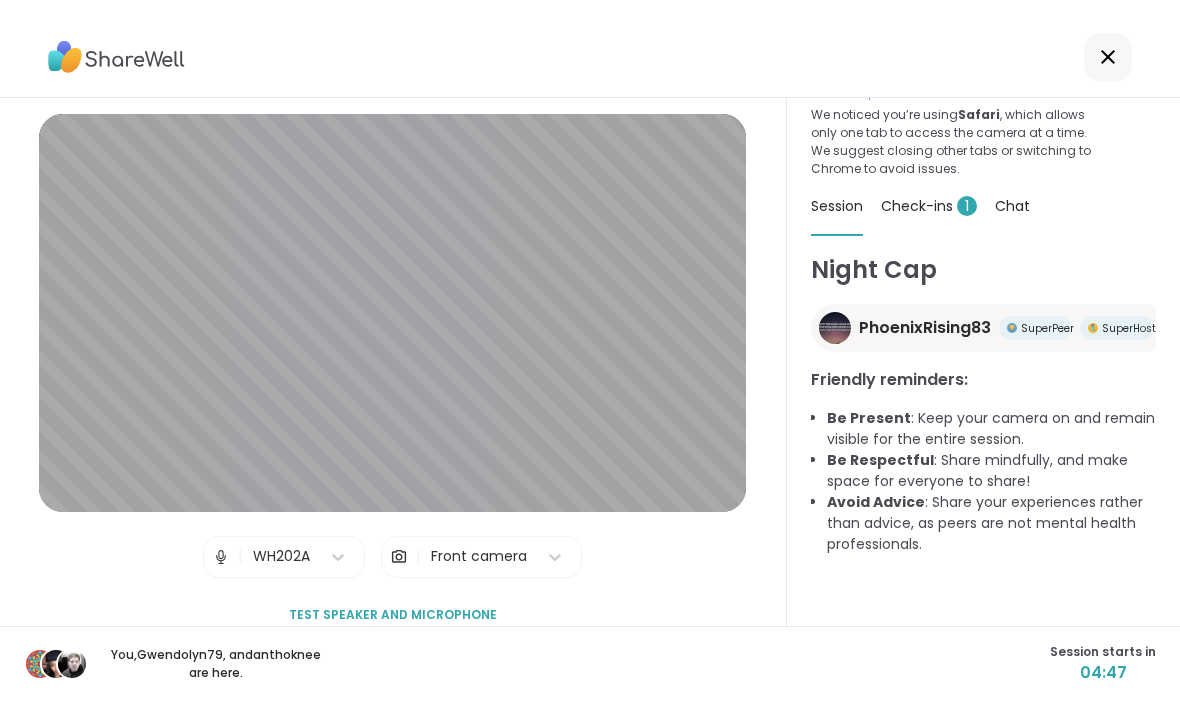 scroll, scrollTop: 75, scrollLeft: 0, axis: vertical 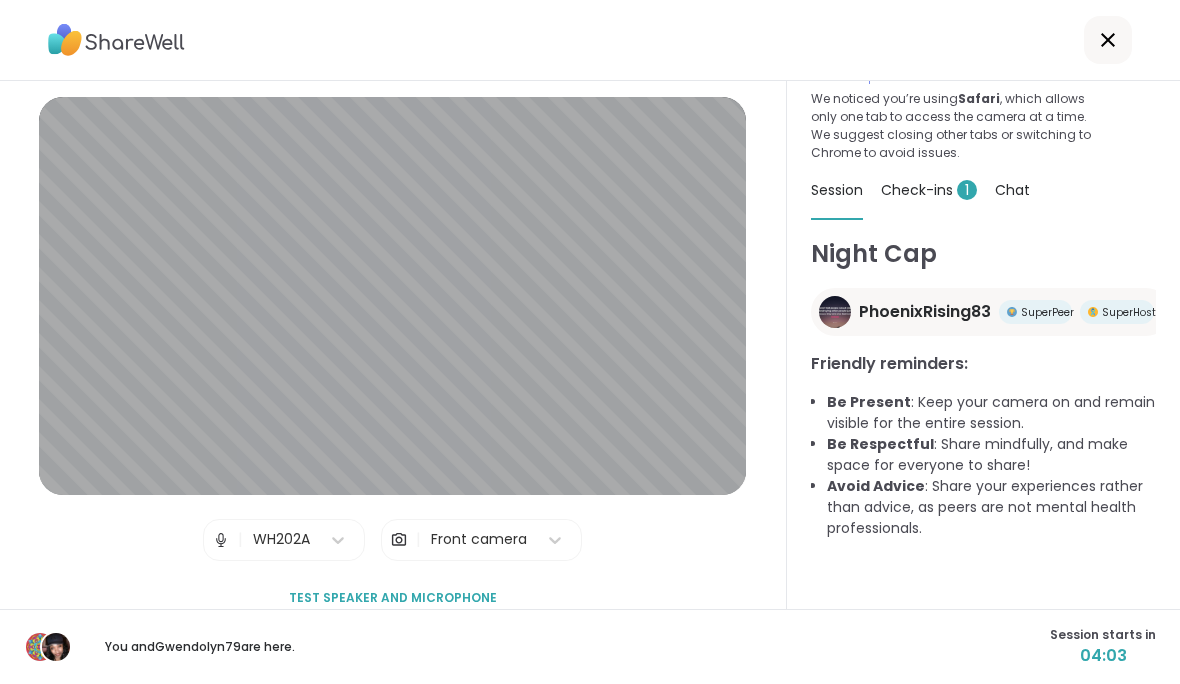 click at bounding box center [590, 40] 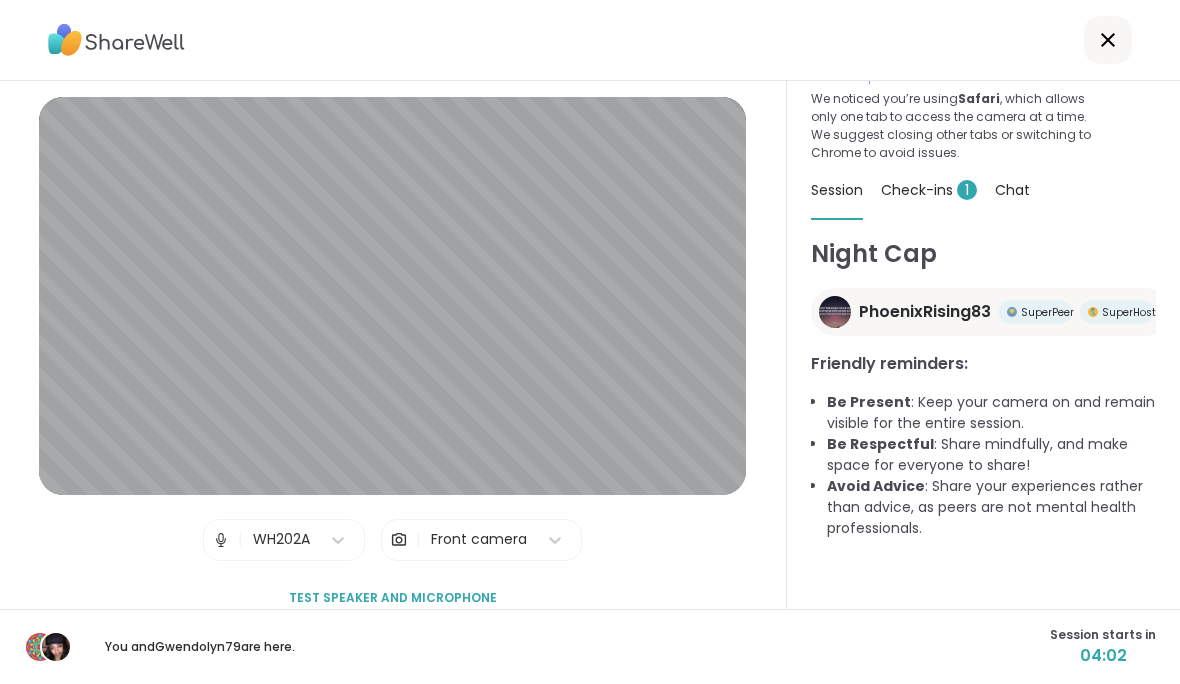 click at bounding box center (590, 40) 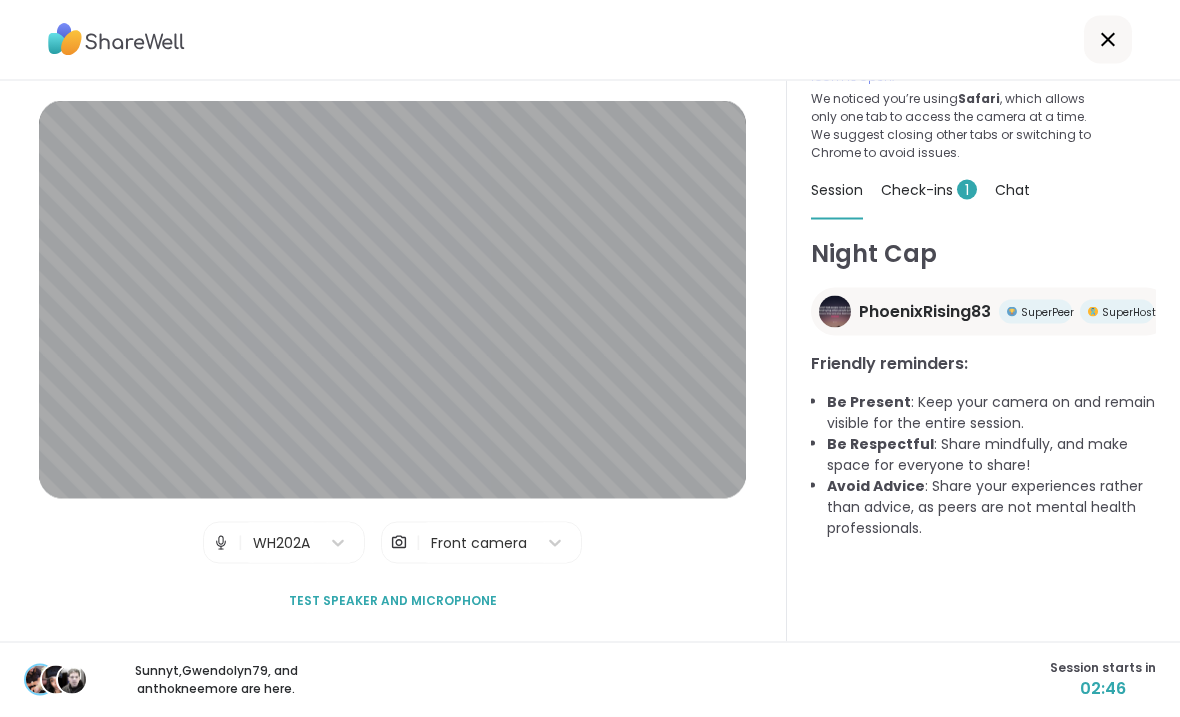 scroll, scrollTop: 0, scrollLeft: 0, axis: both 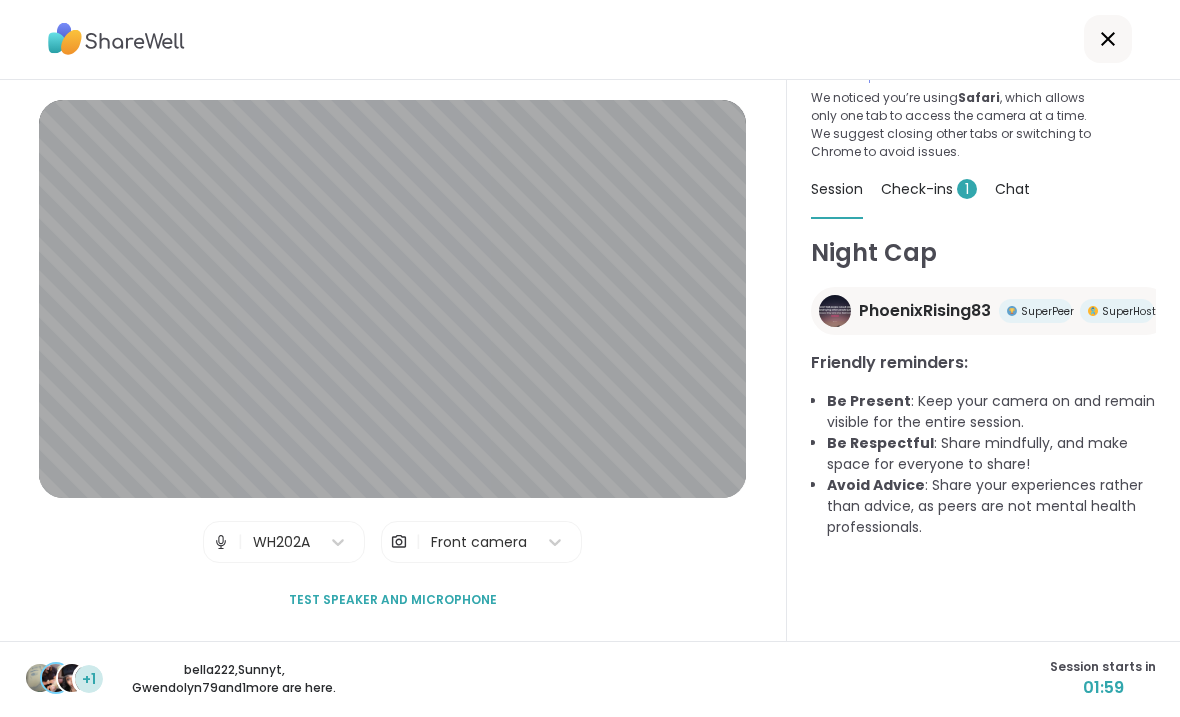 click on "Session Lobby Welcome! We’ll let you know when the session room is open. We noticed you’re using Safari , which allows only one tab to access the camera at a time. We suggest closing other tabs or switching to Chrome to avoid issues. Session Check-ins 1 Chat Night Cap [USERNAME] SuperPeer SuperHost Friendly reminders: Be Present : Keep your camera on and remain visible for the entire session. Be Respectful : Share mindfully, and make space for everyone to share! Avoid Advice : Share your experiences rather than advice, as peers are not mental health professionals." at bounding box center [983, 361] 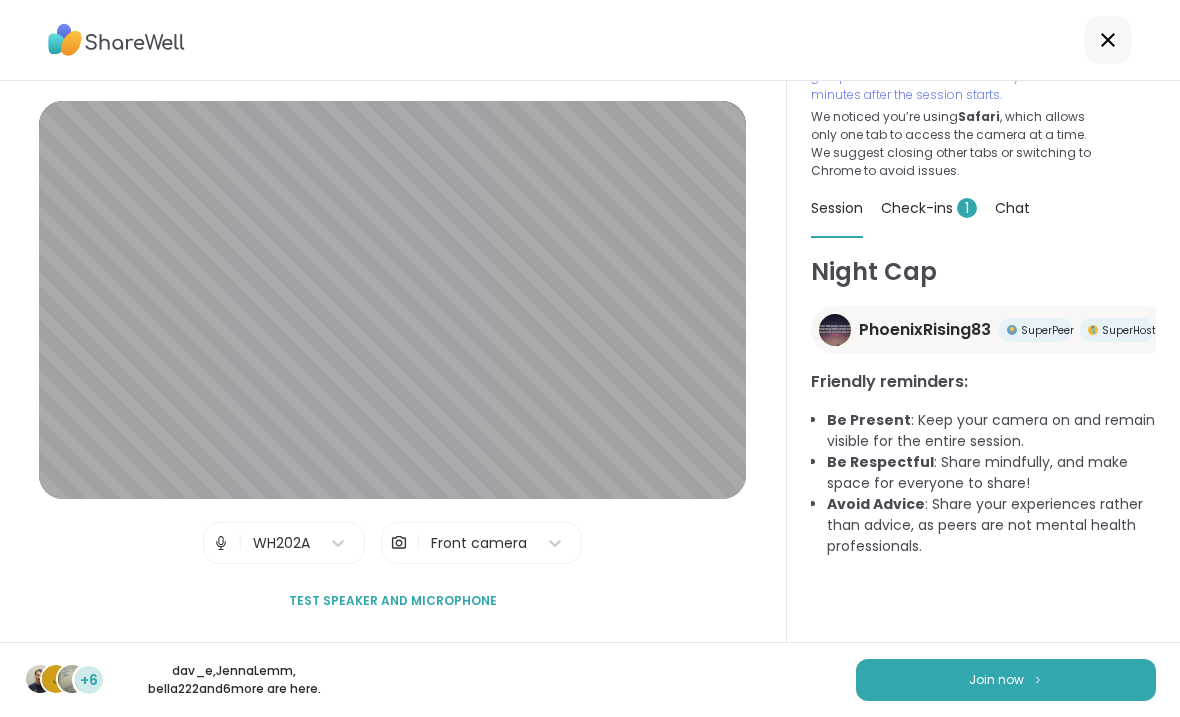 scroll, scrollTop: 43, scrollLeft: 0, axis: vertical 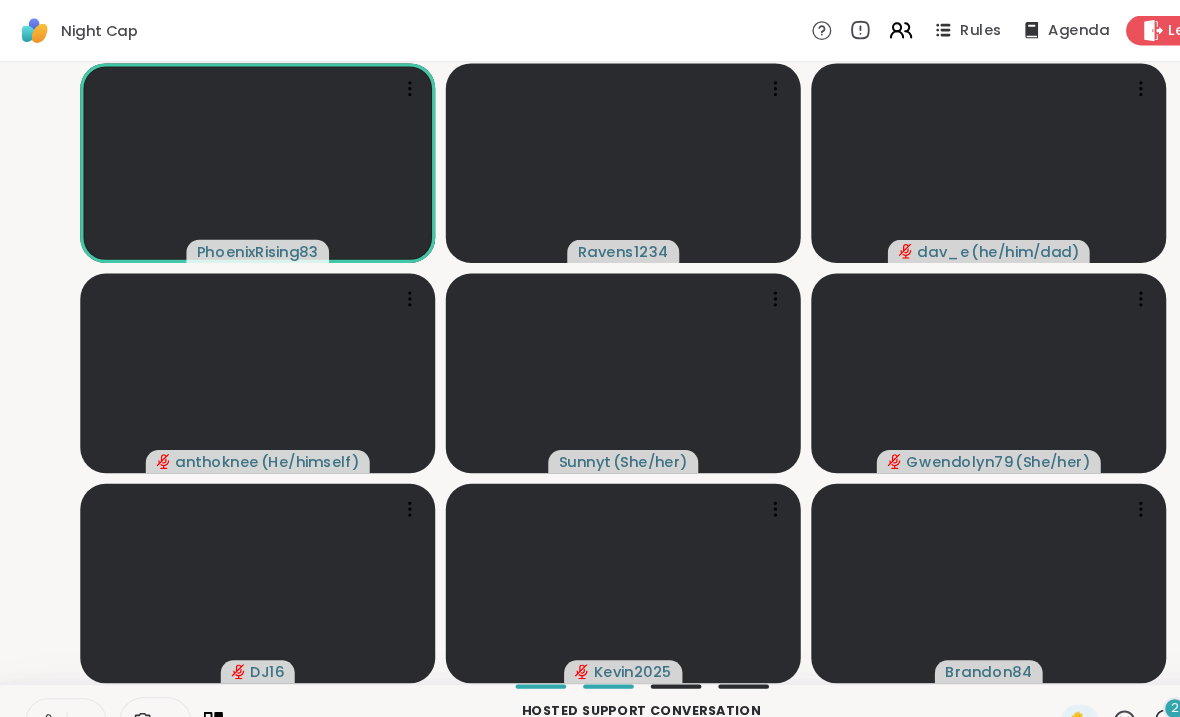 click on "1 / 2 [USERNAME] [USERNAME] [USERNAME] ( he/him/dad ) [USERNAME] ( He/himself ) [USERNAME] ( She/her ) [USERNAME] ( She/her ) [USERNAME] [USERNAME] [USERNAME] [USERNAME]" at bounding box center [590, 353] 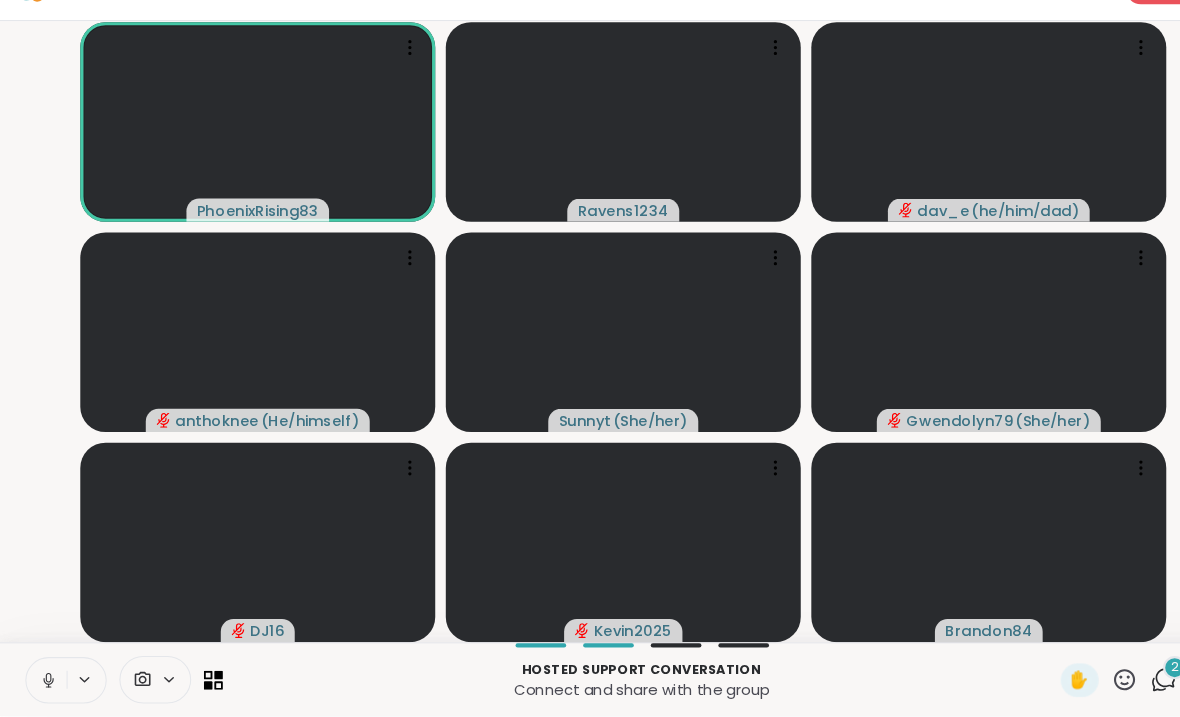click on "Hosted support conversation Connect and share with the group ✋ 2 Chat" at bounding box center [590, 682] 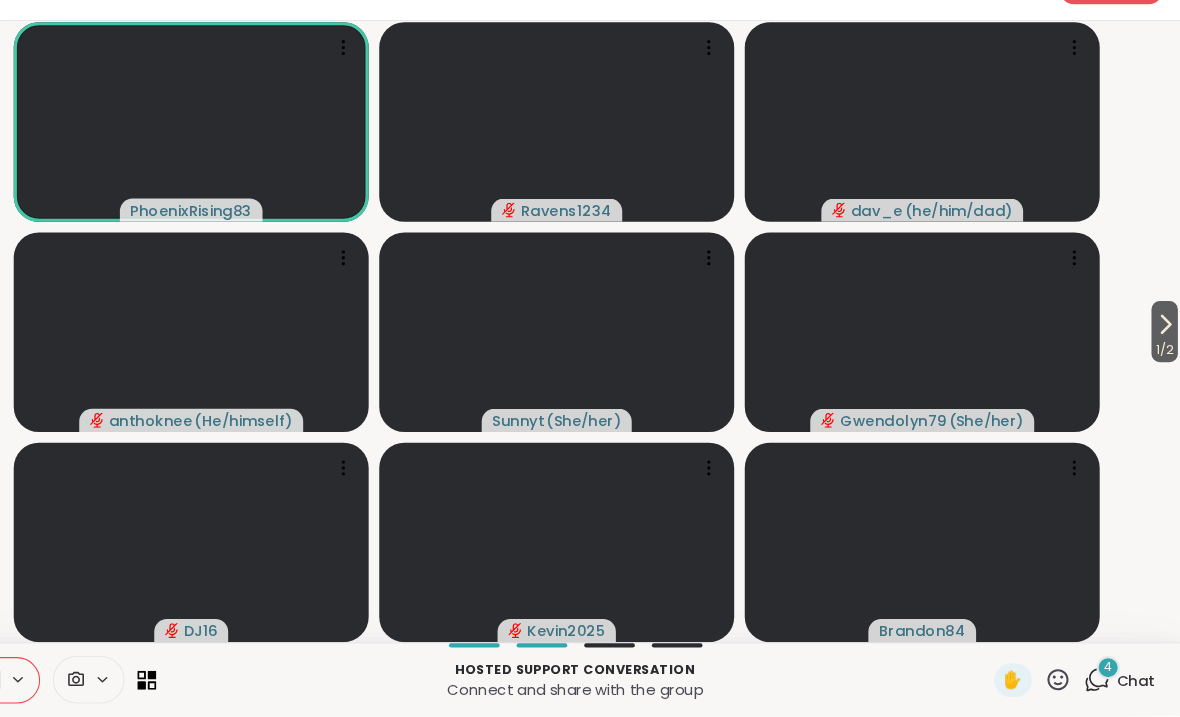 click on "Chat" at bounding box center (1138, 683) 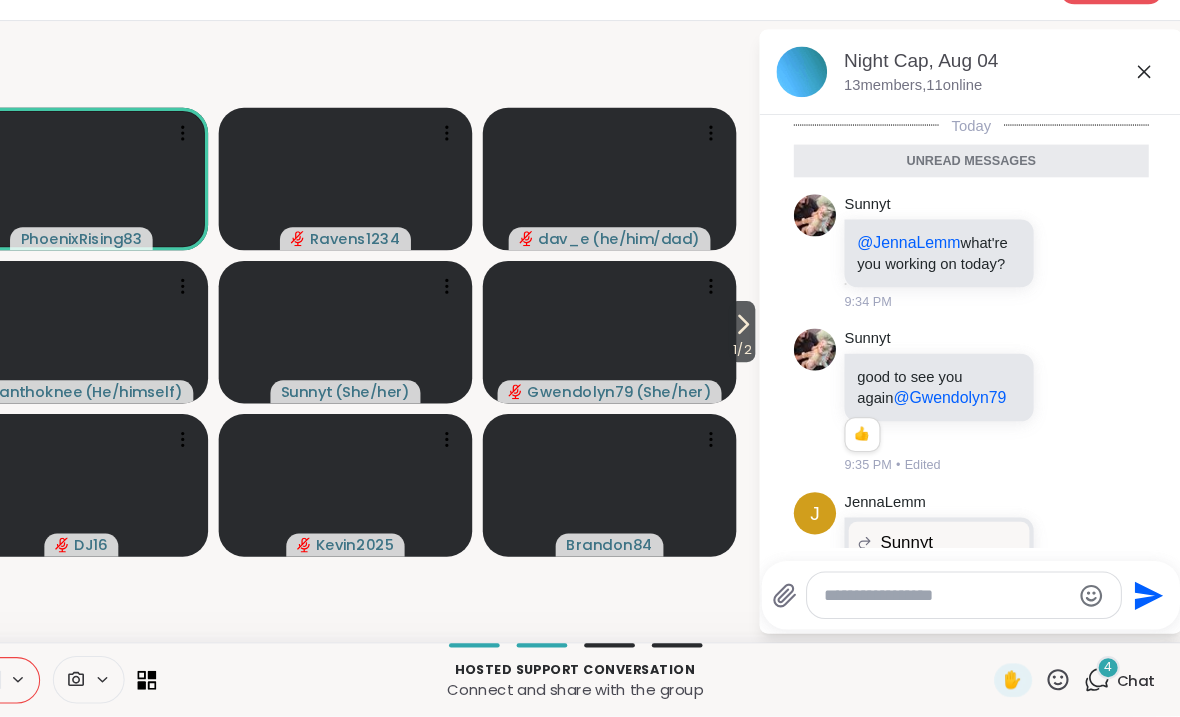 scroll, scrollTop: 489, scrollLeft: 0, axis: vertical 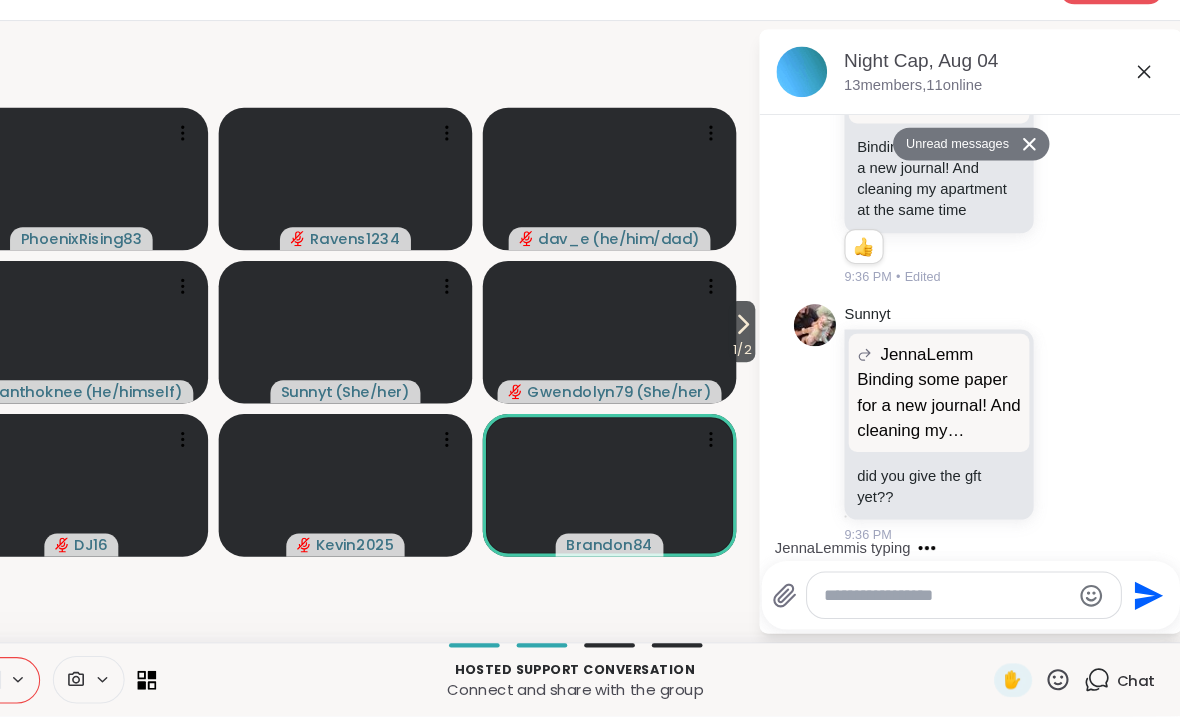 click on "Night Cap, Aug 04 13 members, 11 online" at bounding box center (982, 107) 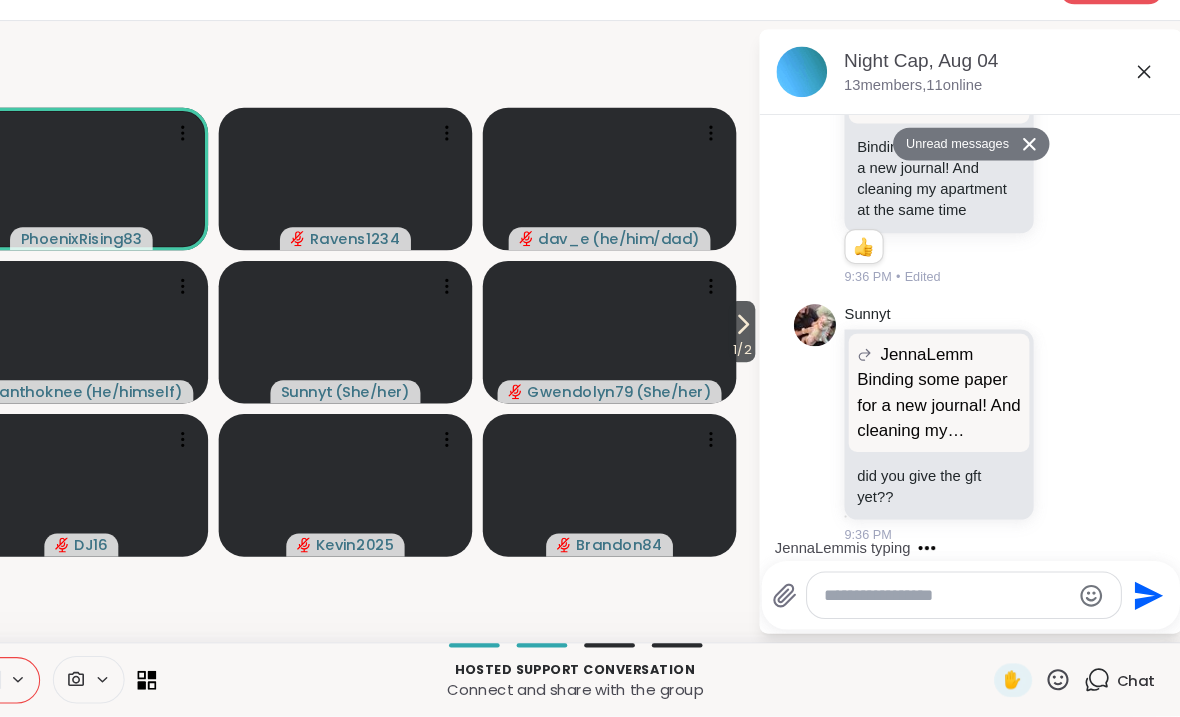 click 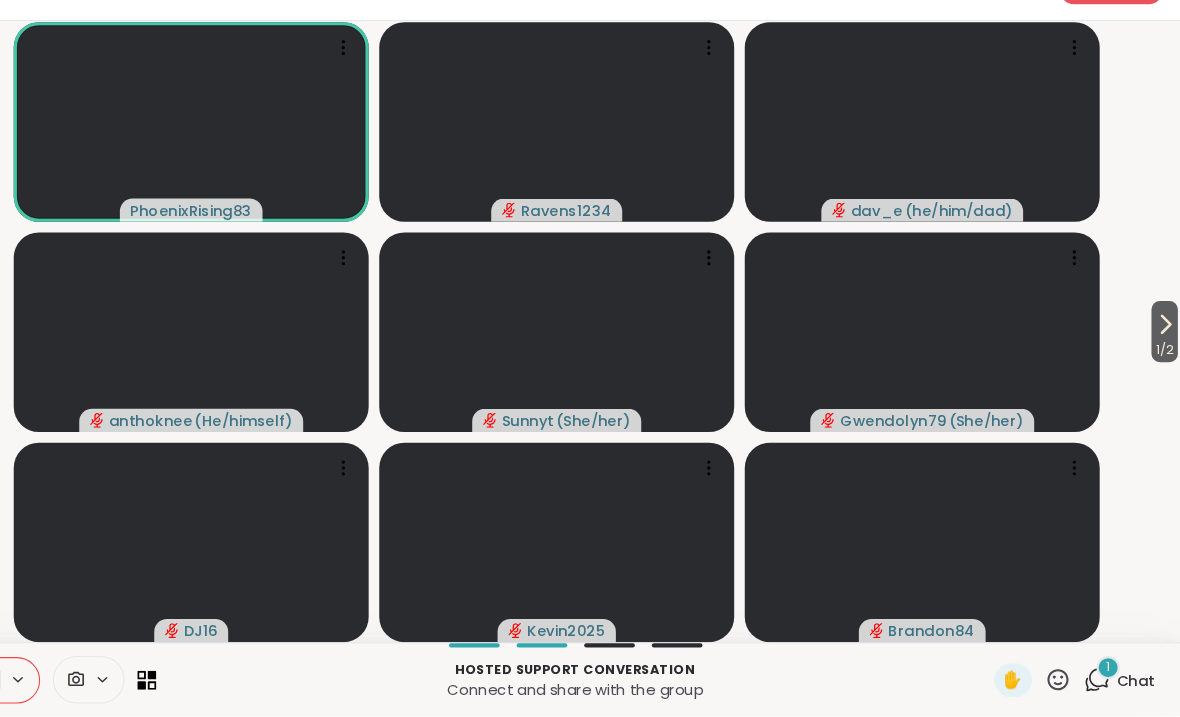 click on "Chat" at bounding box center [1138, 683] 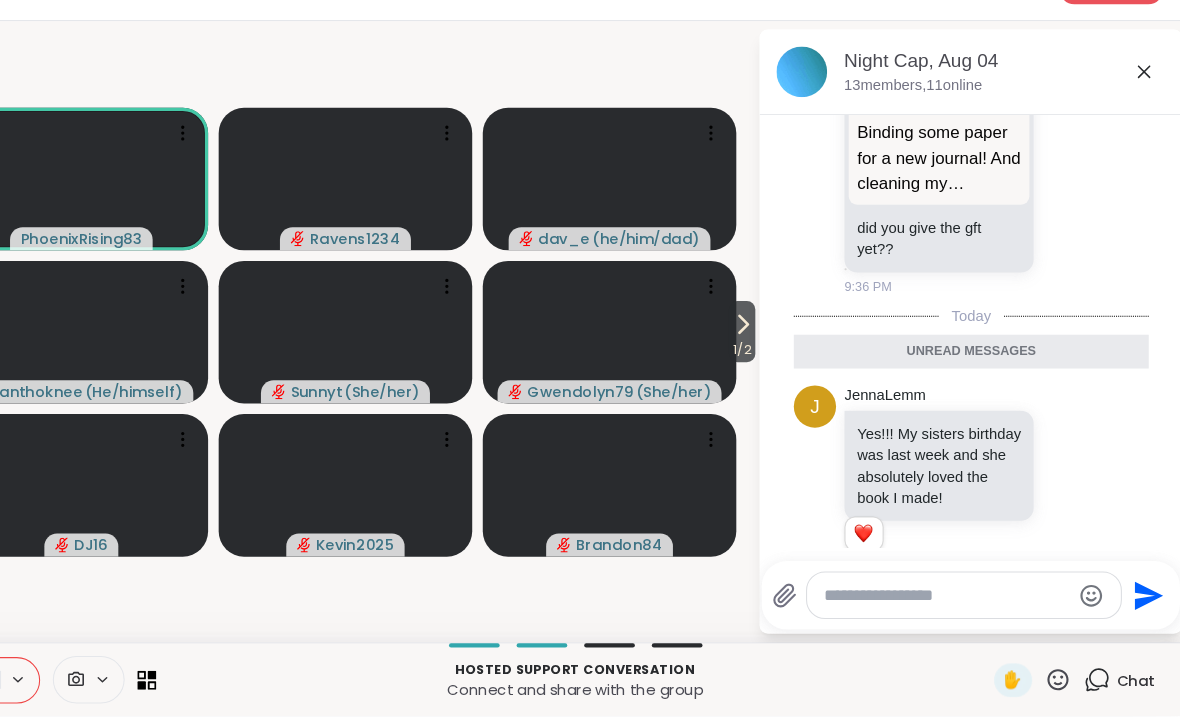 scroll, scrollTop: 703, scrollLeft: 0, axis: vertical 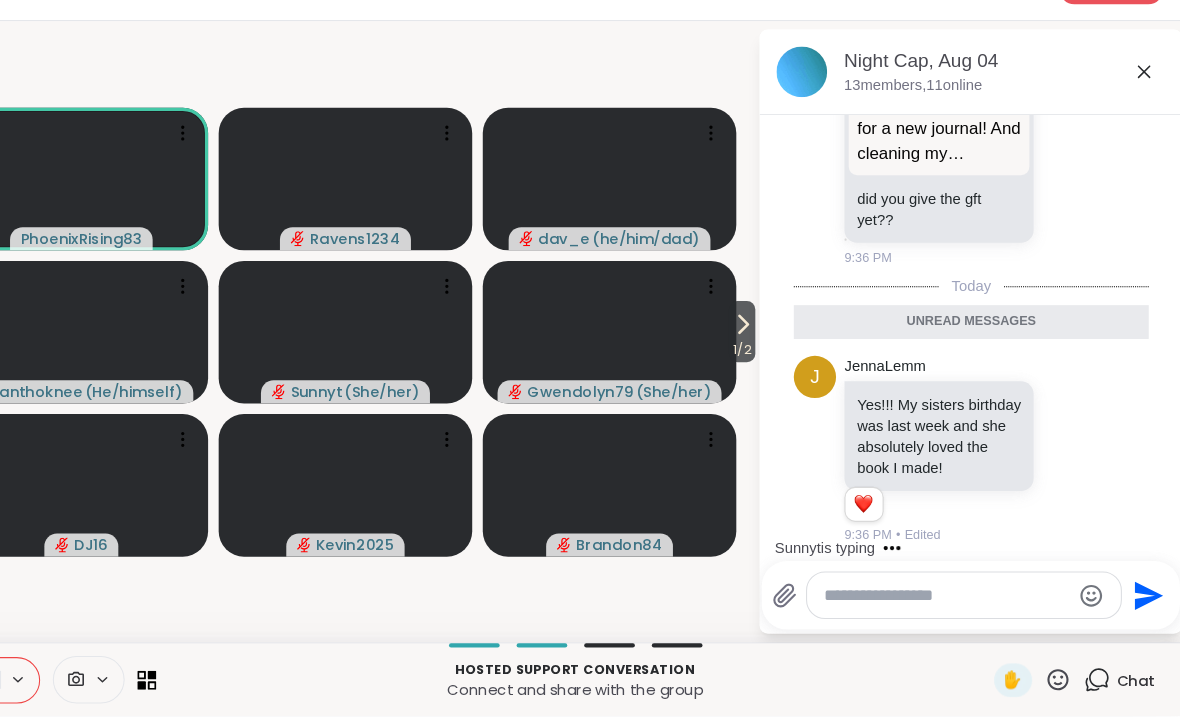 click on "Night Cap, Aug 04 13 members, 11 online" at bounding box center (982, 107) 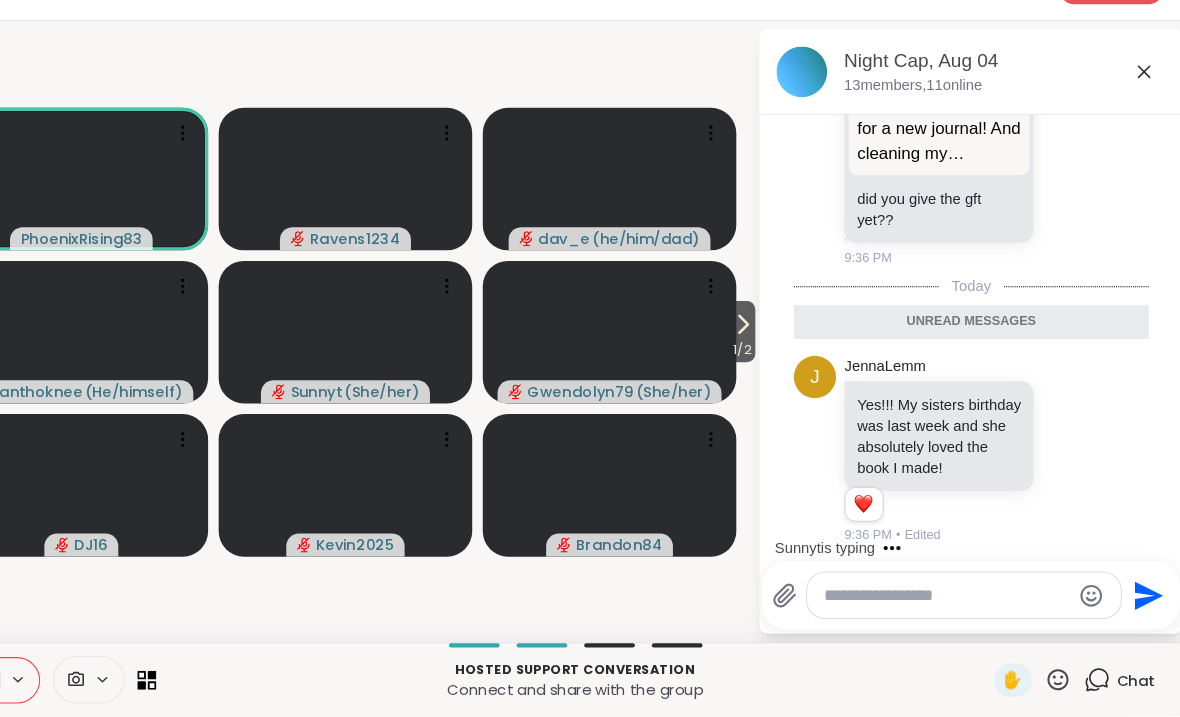 click on "Night Cap, Aug 04 13 members, 11 online" at bounding box center (982, 107) 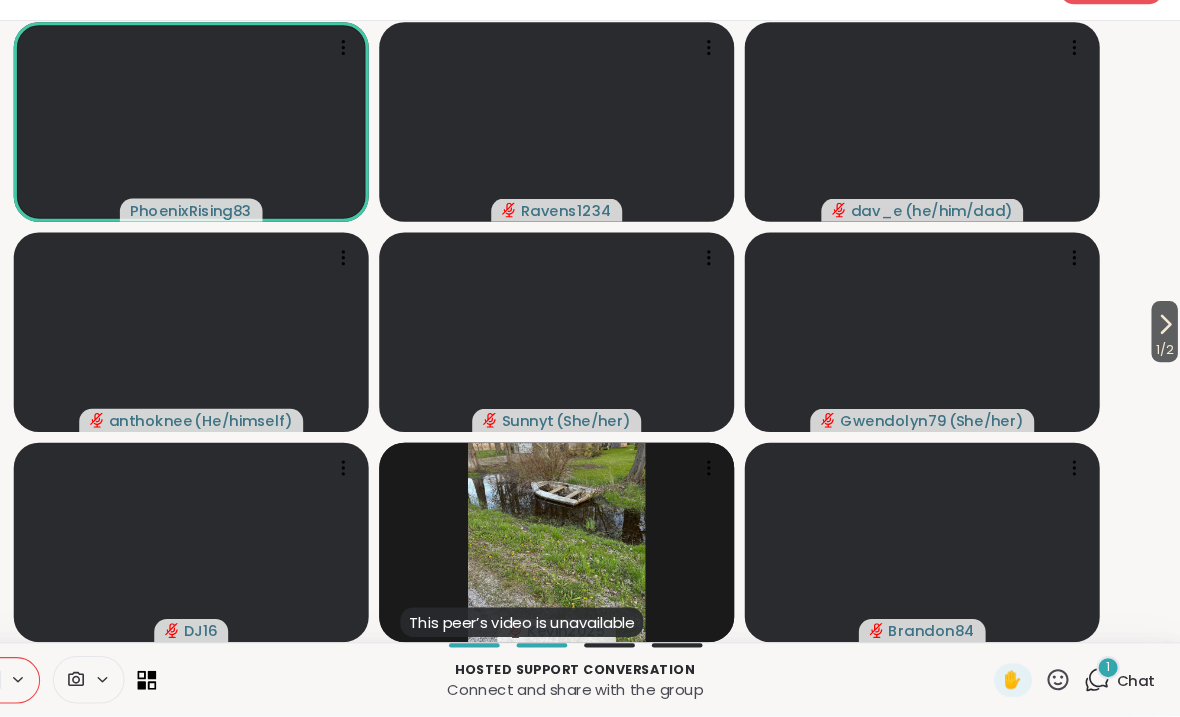 click on "1  /  2" at bounding box center [1165, 370] 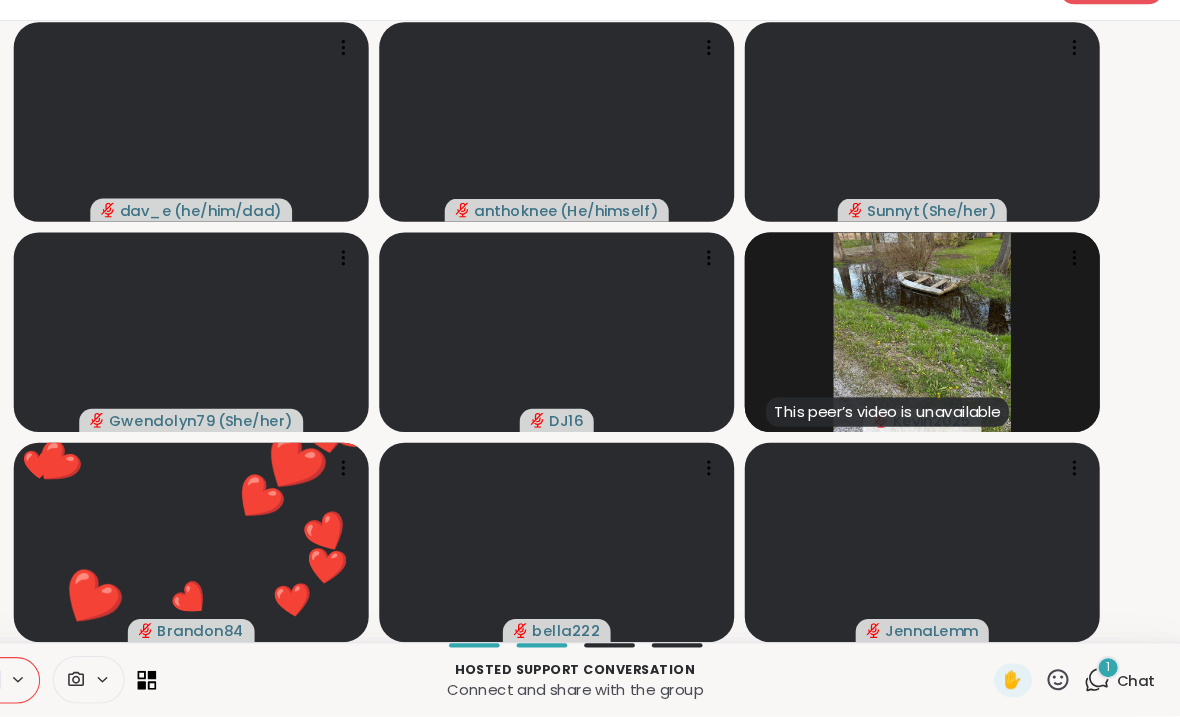 click on "2 / 2 [USERNAME] ( he/him/dad ) [USERNAME] ( He/himself ) [USERNAME] ( She/her ) [USERNAME] ( She/her ) [USERNAME] This peer’s video is unavailable [USERNAME] ❤️ [USERNAME] ❤️ ❤️ ❤️ ❤️ ❤️ ❤️ ❤️ ❤️ ❤️ ❤️ ❤️ ❤️ ❤️ ❤️ ❤️ ❤️ ❤️ ❤️ ❤️ ❤️ ❤️ ❤️ ❤️ ❤️ ❤️ ❤️ ❤️ ❤️ ❤️ [USERNAME] [USERNAME]" at bounding box center [590, 353] 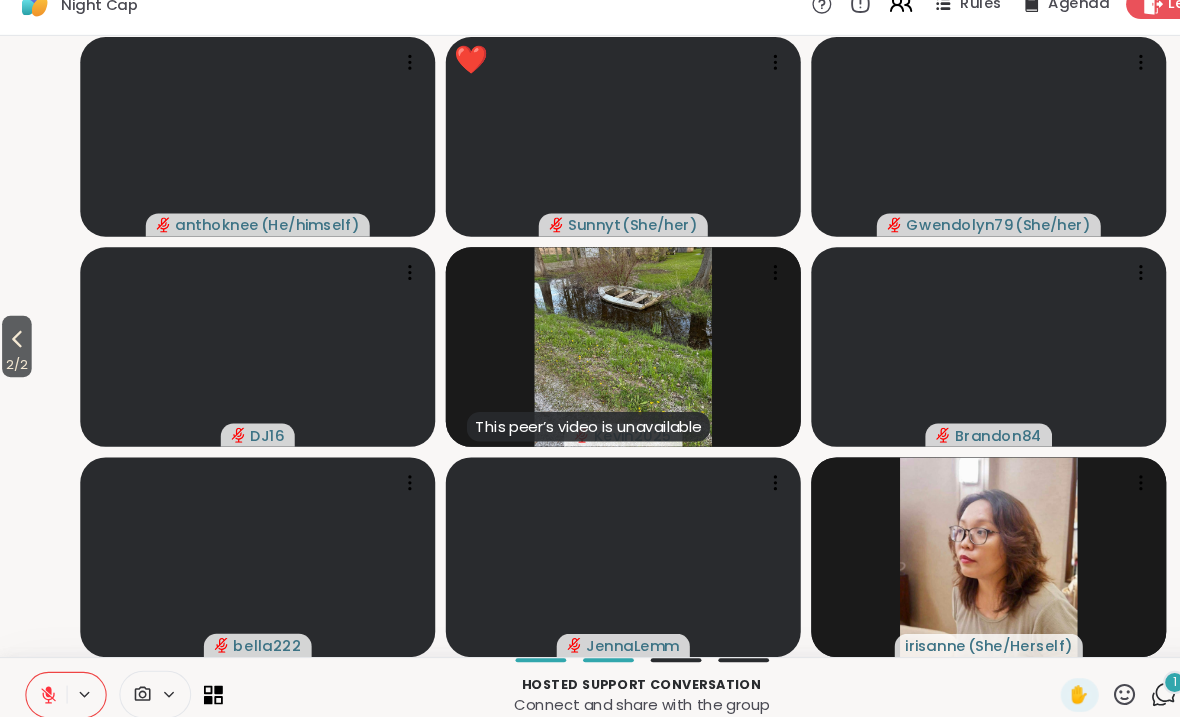 click on "2 / 2 [USERNAME] ( He/himself ) ❤️ [USERNAME] ( She/her ) ❤️ ❤️ ❤️ ❤️ ❤️ ❤️ ❤️ ❤️ ❤️ ❤️ ❤️ ❤️ ❤️ ❤️ ❤️ ❤️ ❤️ [USERNAME] ( She/her ) [USERNAME] This peer’s video is unavailable [USERNAME] [USERNAME] ❤️ ❤️ ❤️ ❤️ ❤️ ❤️ ❤️ ❤️ ❤️ ❤️ ❤️ ❤️ ❤️ ❤️ ❤️ ❤️ ❤️ ❤️ [USERNAME] [USERNAME] [USERNAME] ( She/Herself )" at bounding box center [590, 353] 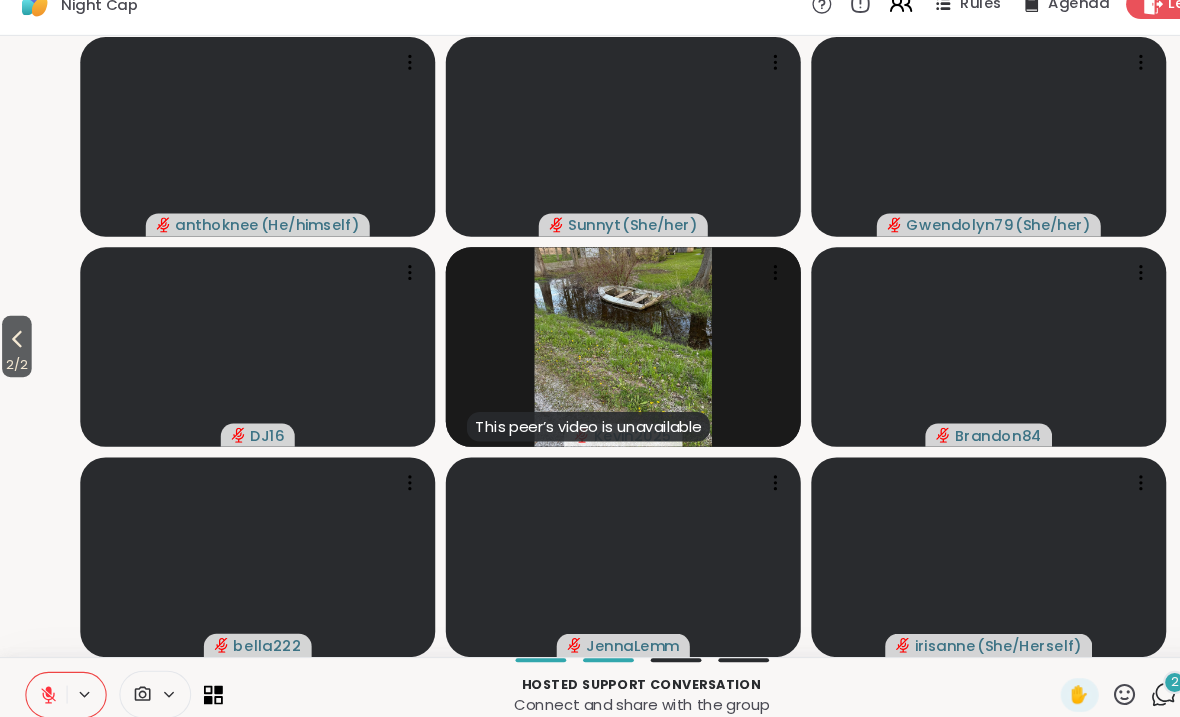 click 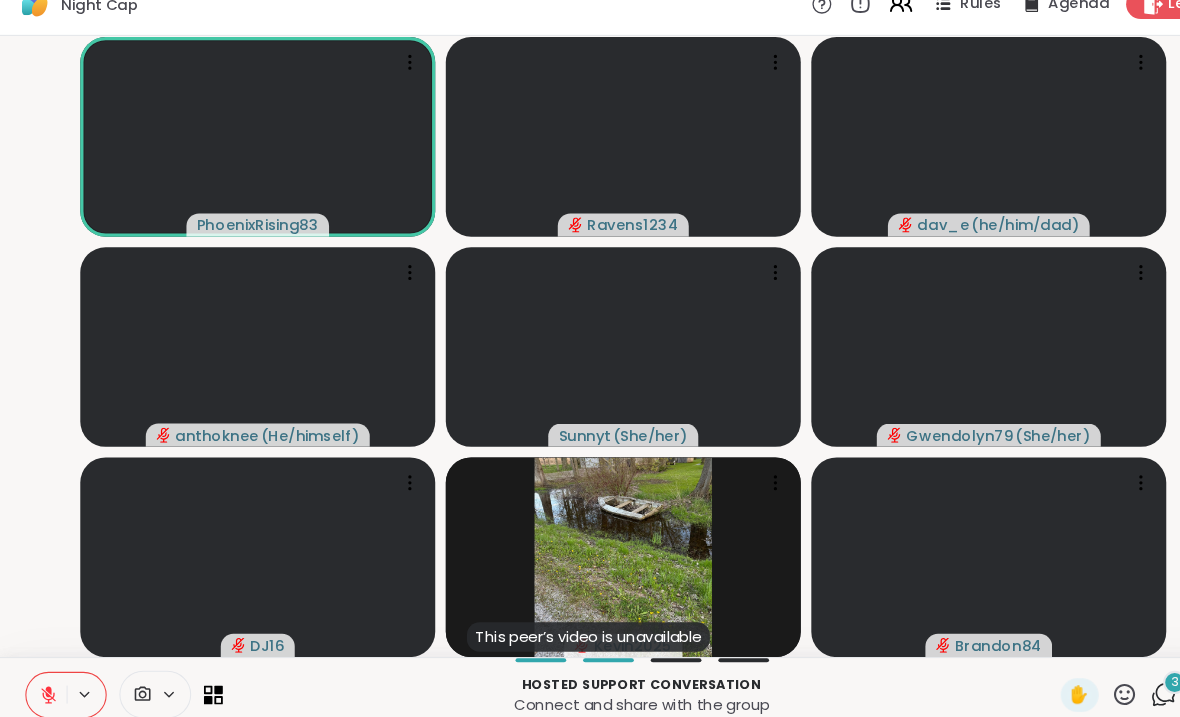 click on "1 / 2 [USERNAME] [USERNAME] [USERNAME] ( he/him/dad ) [USERNAME] ( He/himself ) [USERNAME] ( She/her ) [USERNAME] ( She/her ) [USERNAME] This peer’s video is unavailable [USERNAME] [USERNAME]" at bounding box center [590, 353] 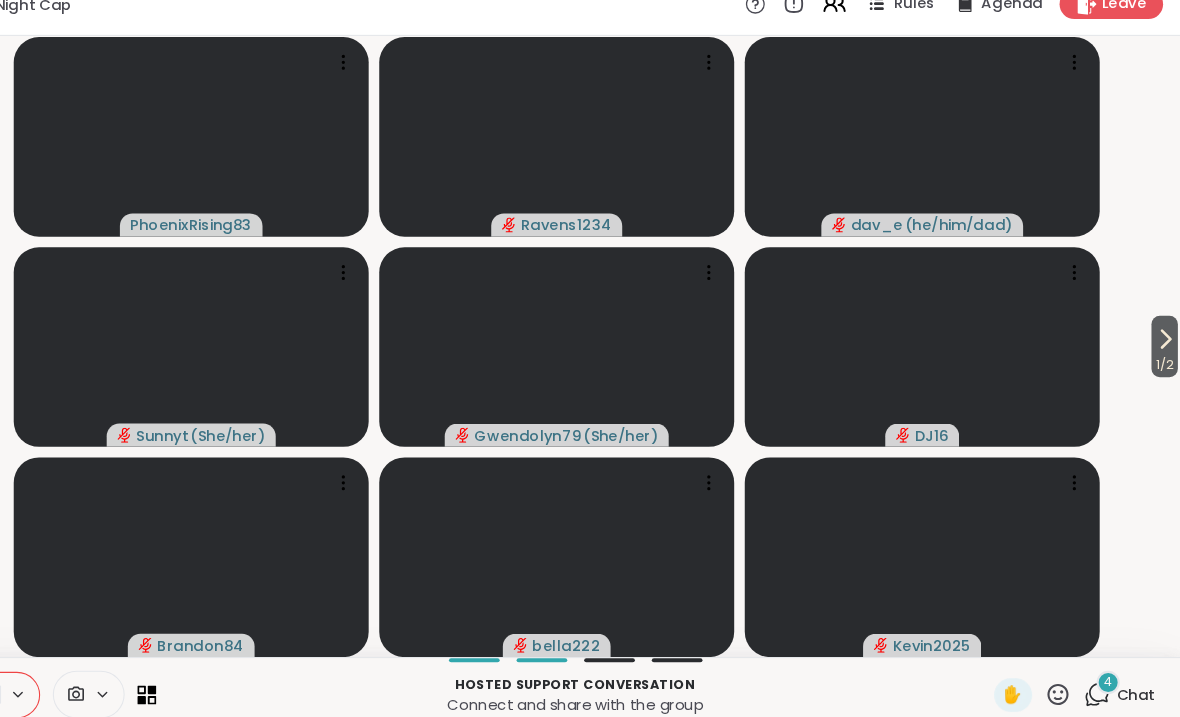click on "Chat" at bounding box center [1138, 683] 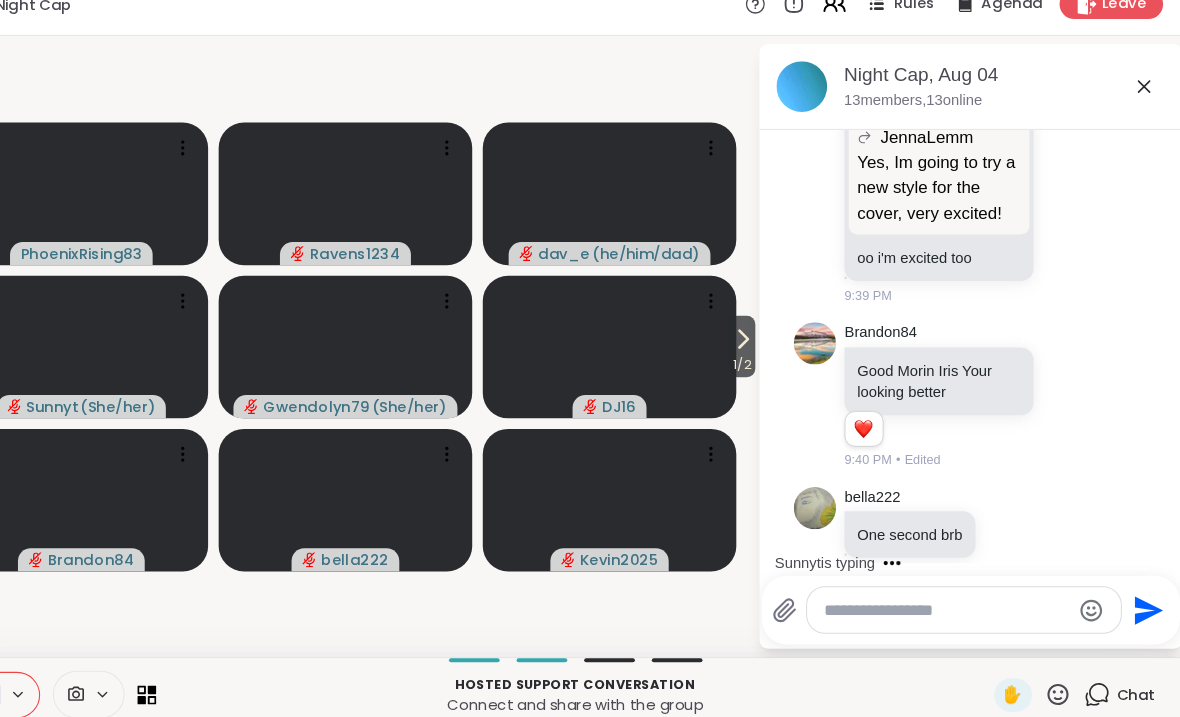 scroll, scrollTop: 1450, scrollLeft: 0, axis: vertical 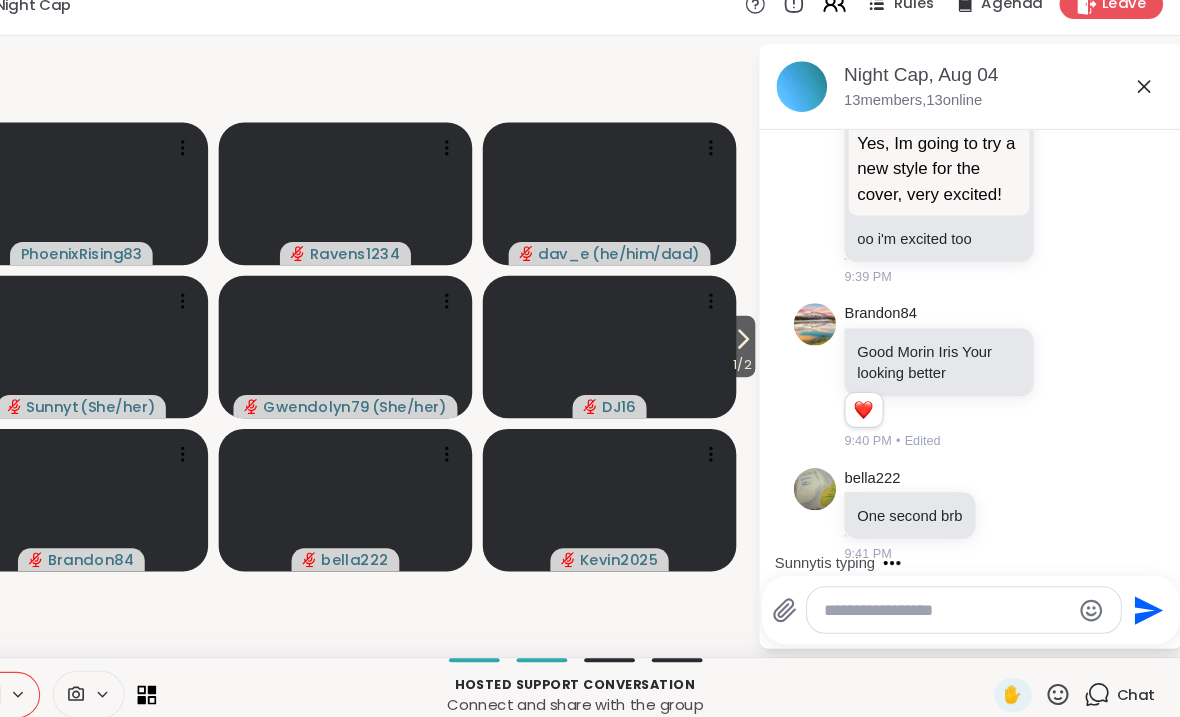 click 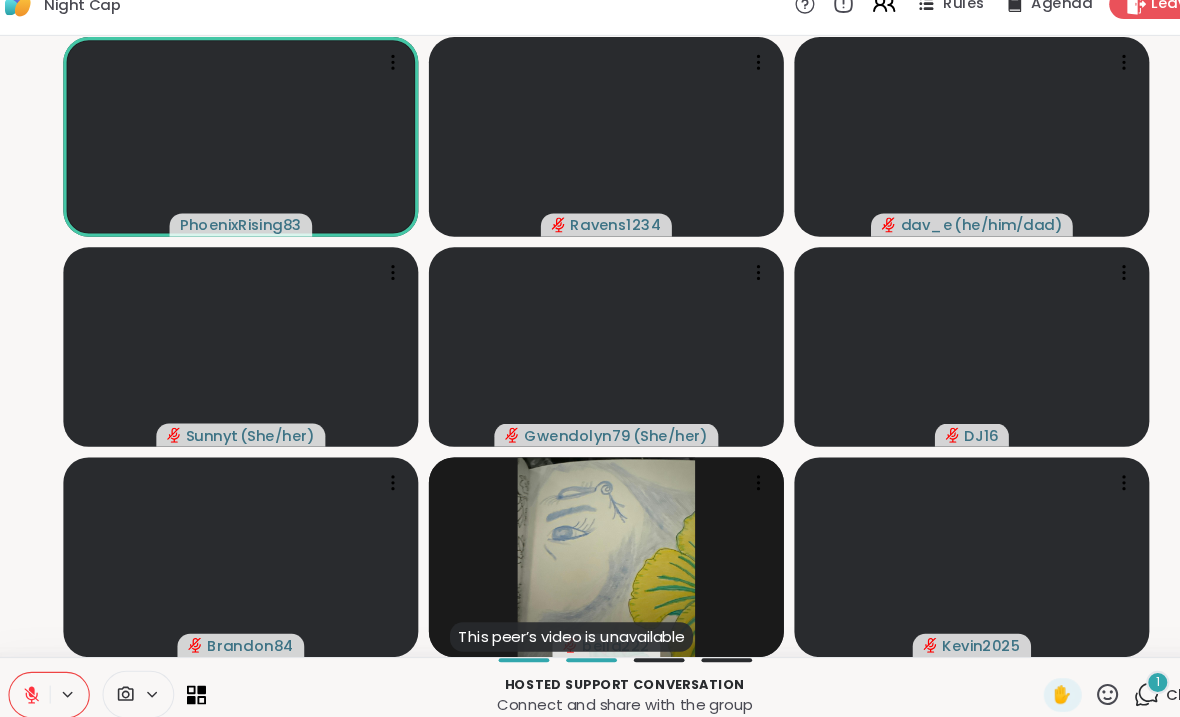 click 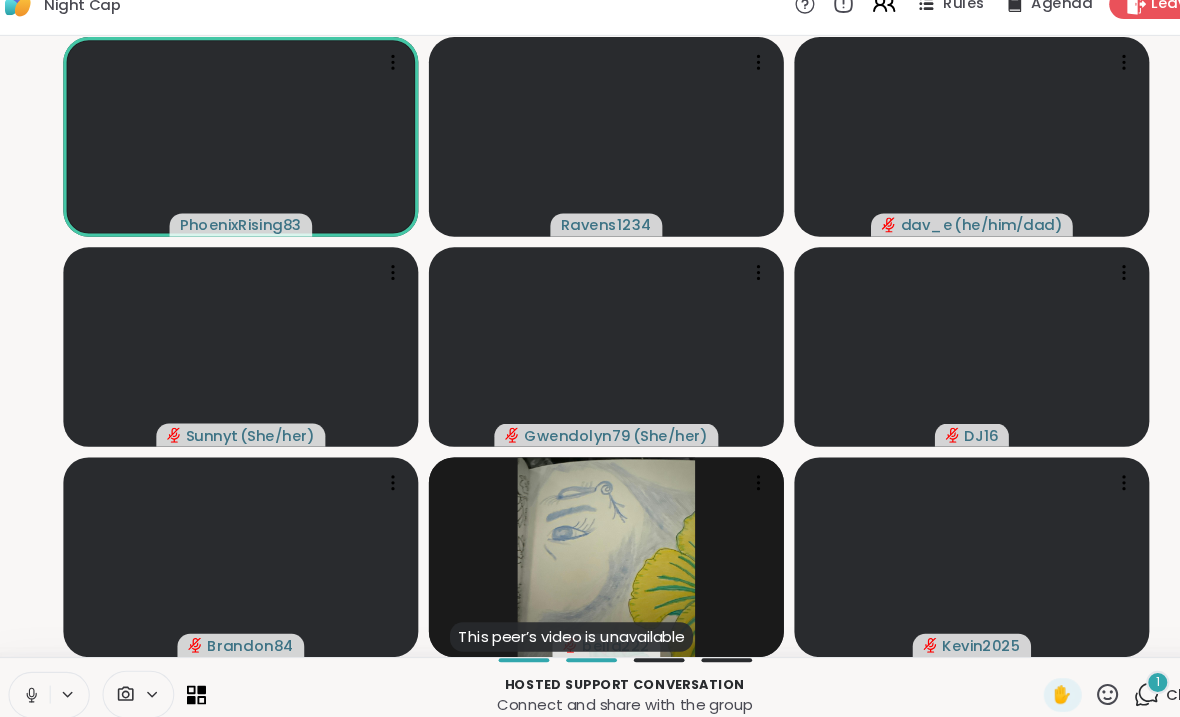 click at bounding box center (44, 683) 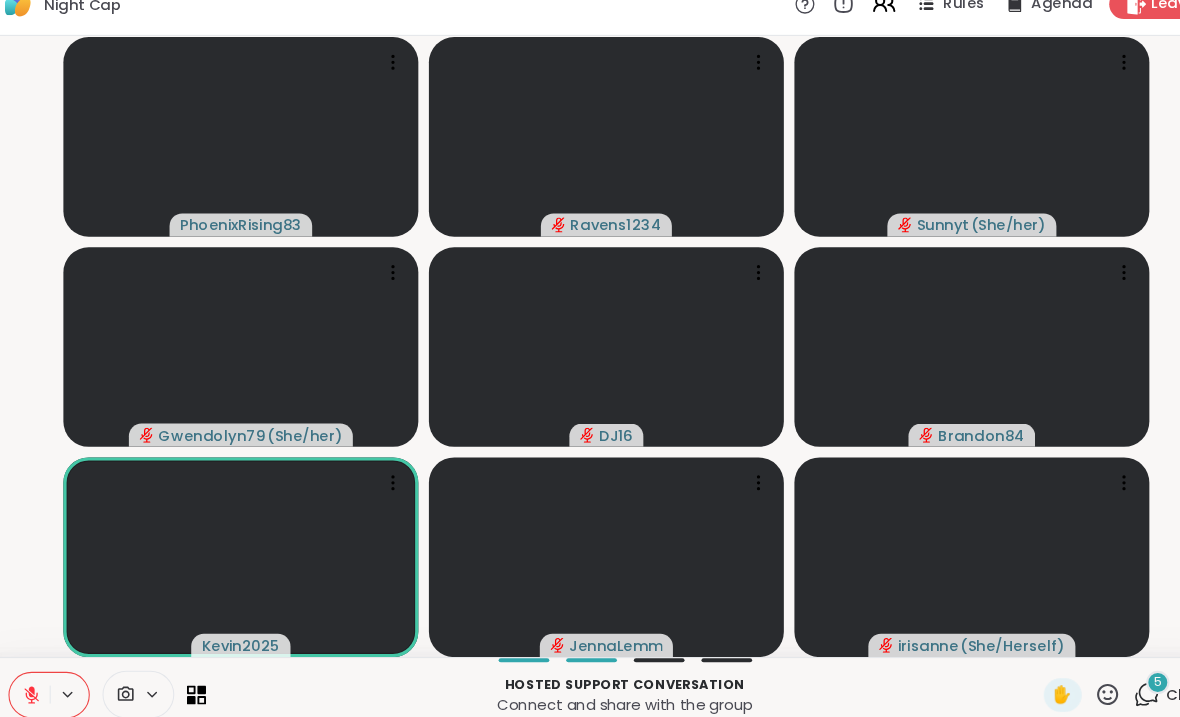 click on "Leave" at bounding box center (1127, 29) 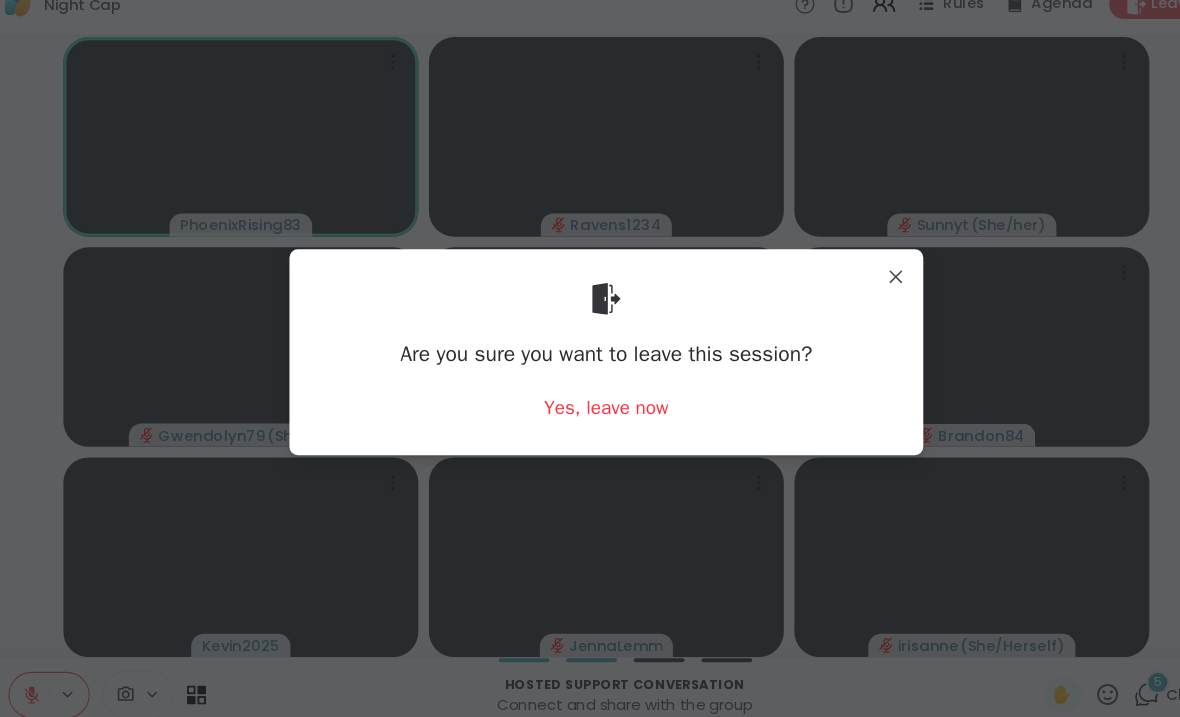 click on "Yes, leave now" at bounding box center (590, 411) 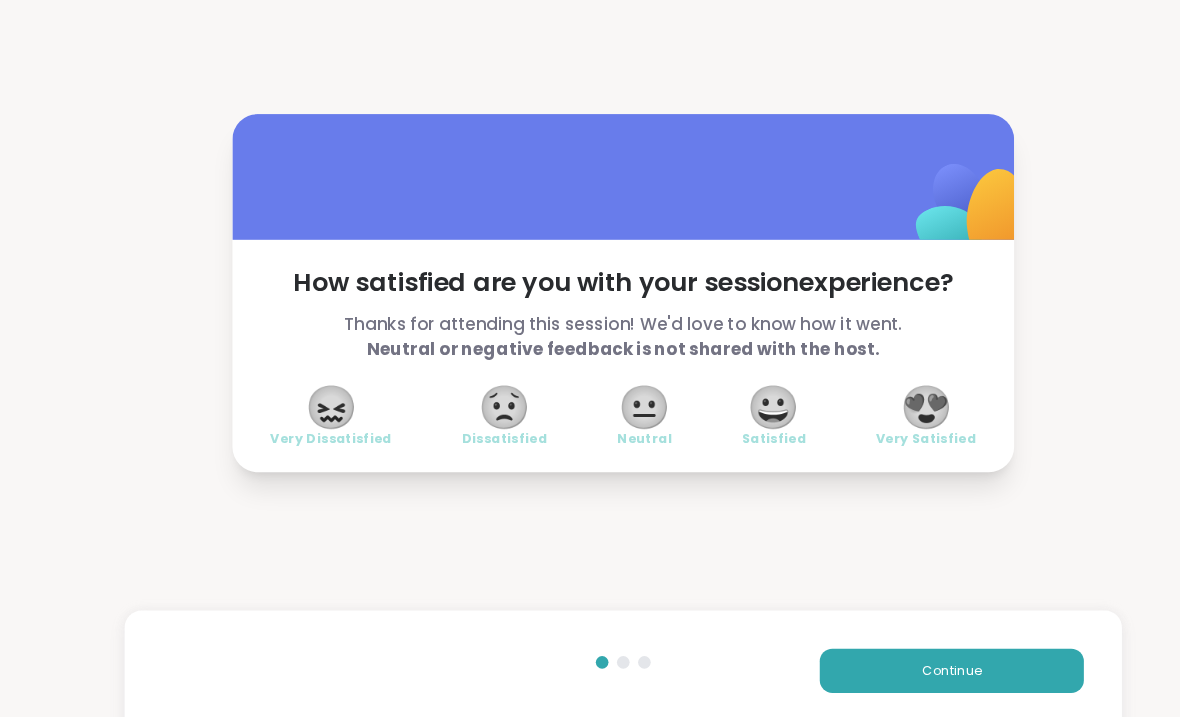 click on "😟" at bounding box center (478, 410) 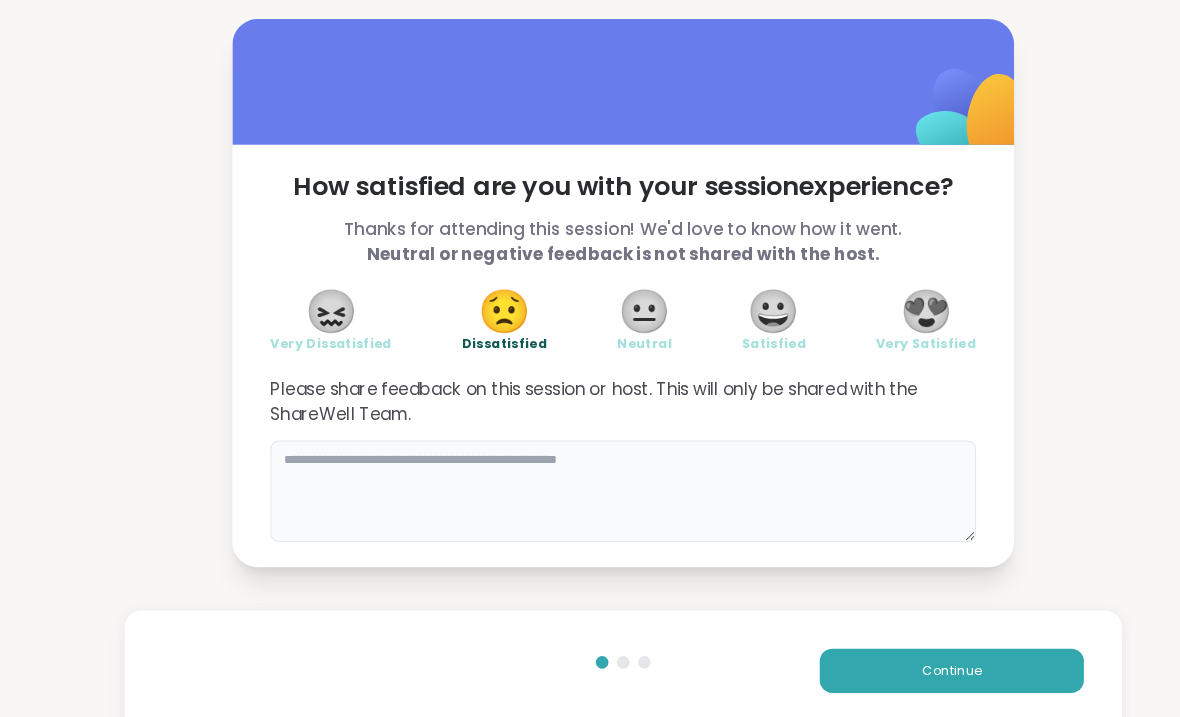 click at bounding box center [590, 490] 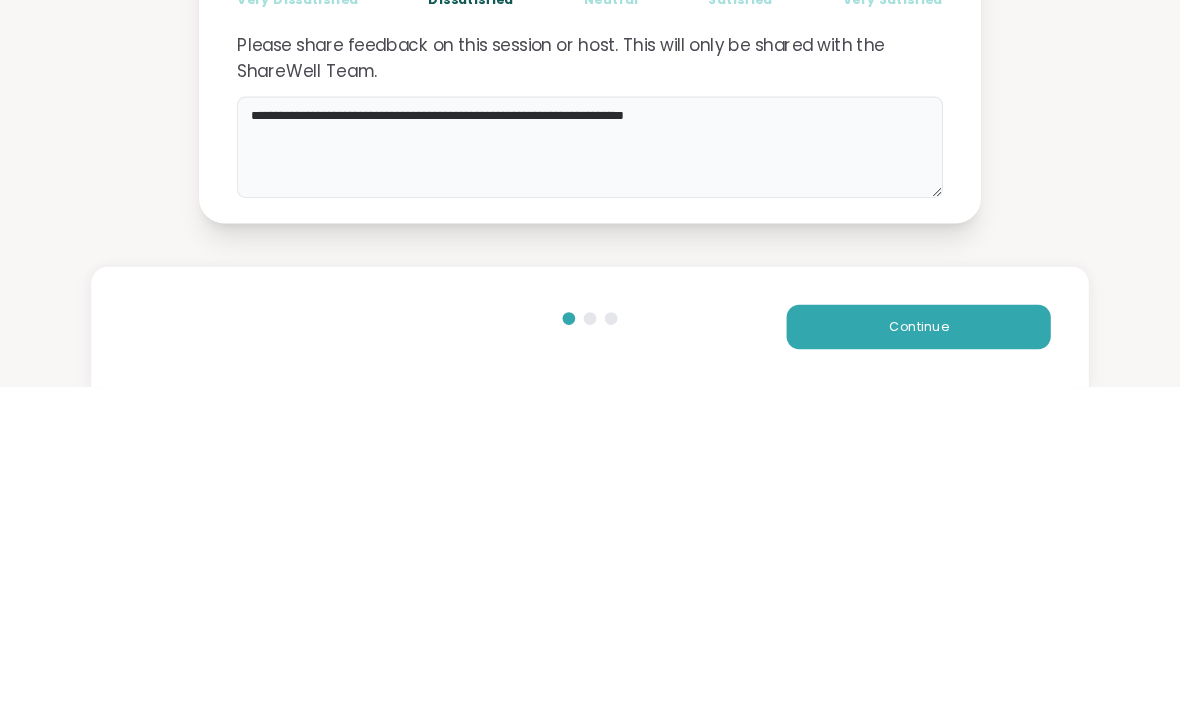 type on "**********" 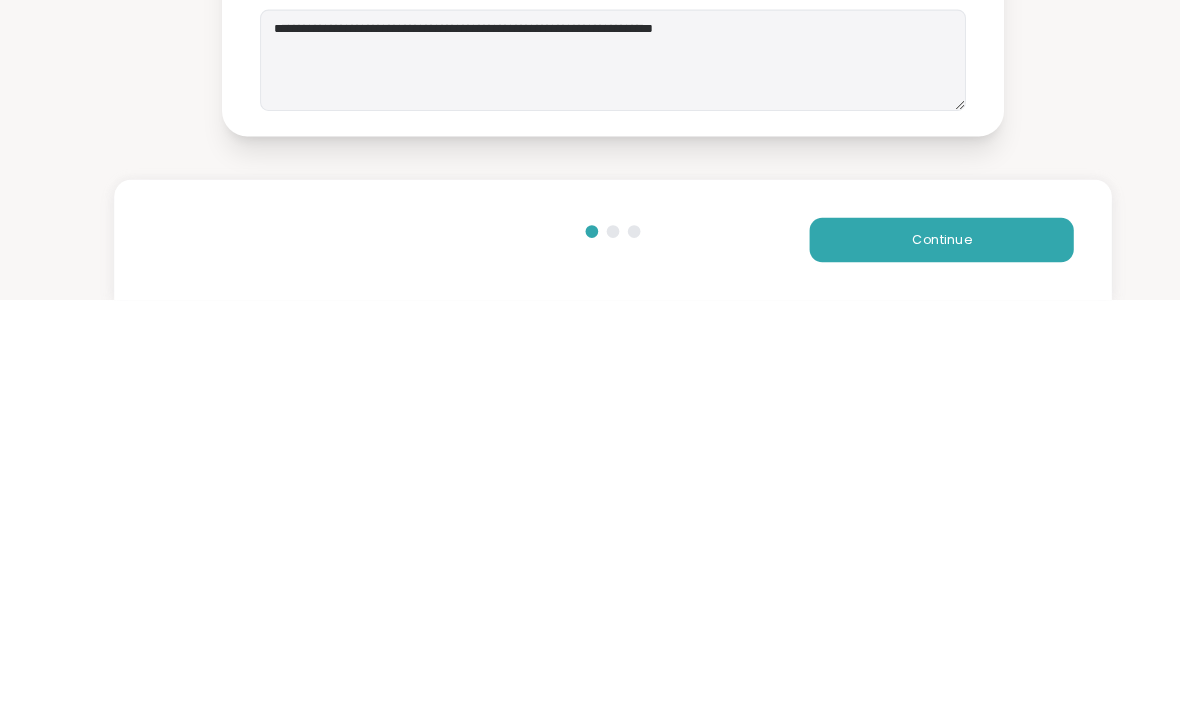 click on "Continue" at bounding box center (901, 660) 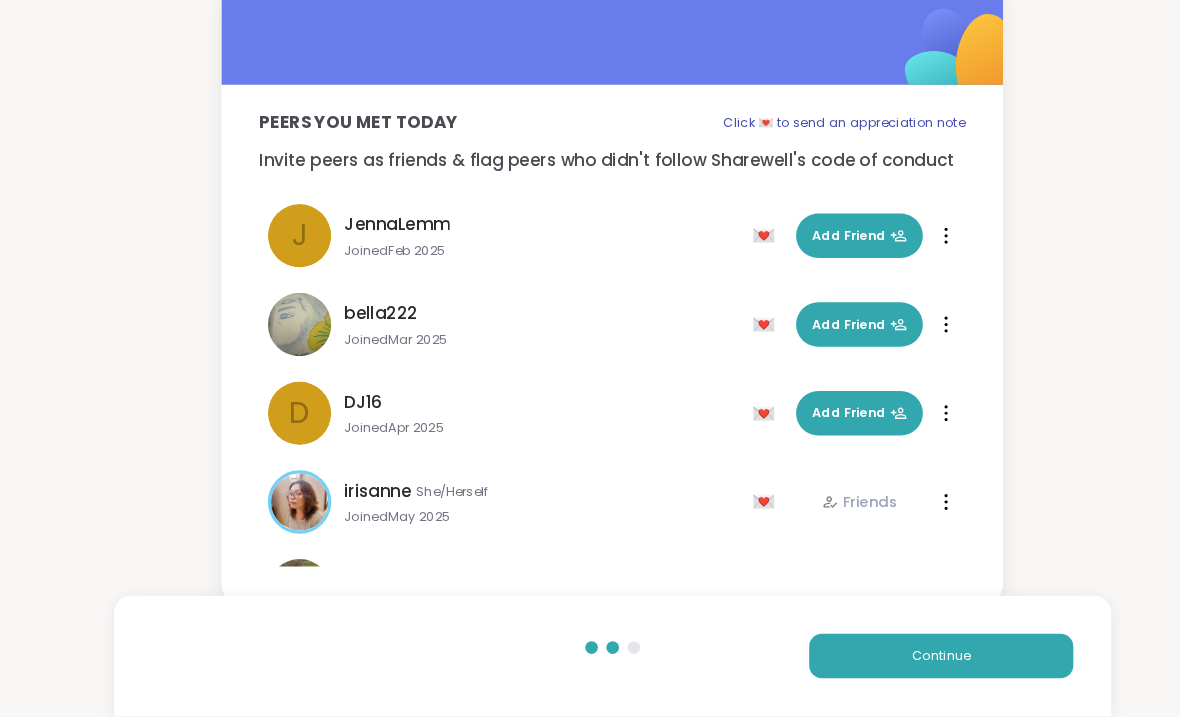 scroll, scrollTop: 164, scrollLeft: 0, axis: vertical 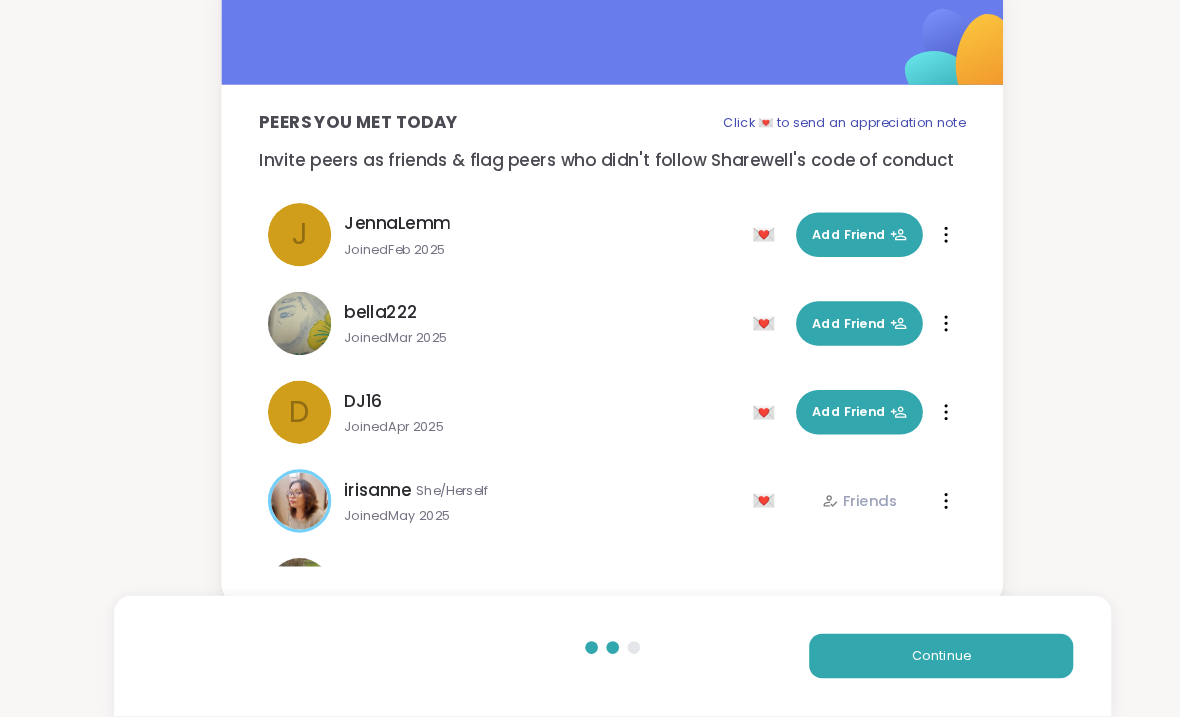 click on "Add Friend" at bounding box center [824, 261] 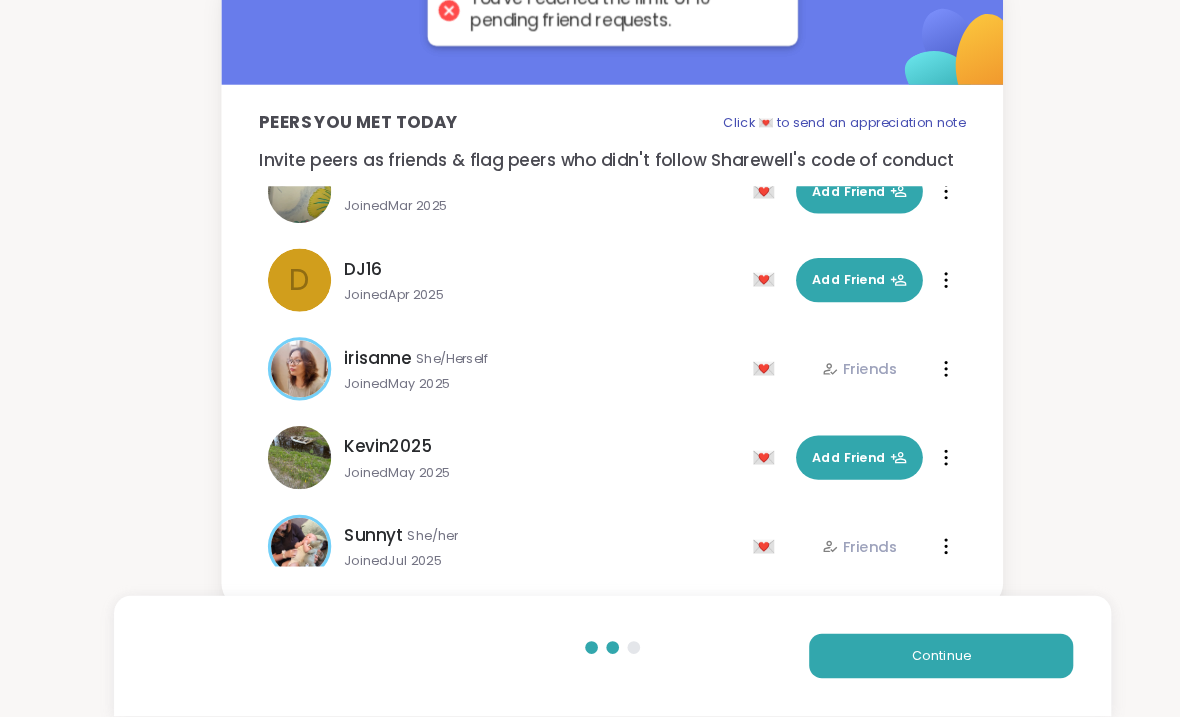 scroll, scrollTop: 290, scrollLeft: 0, axis: vertical 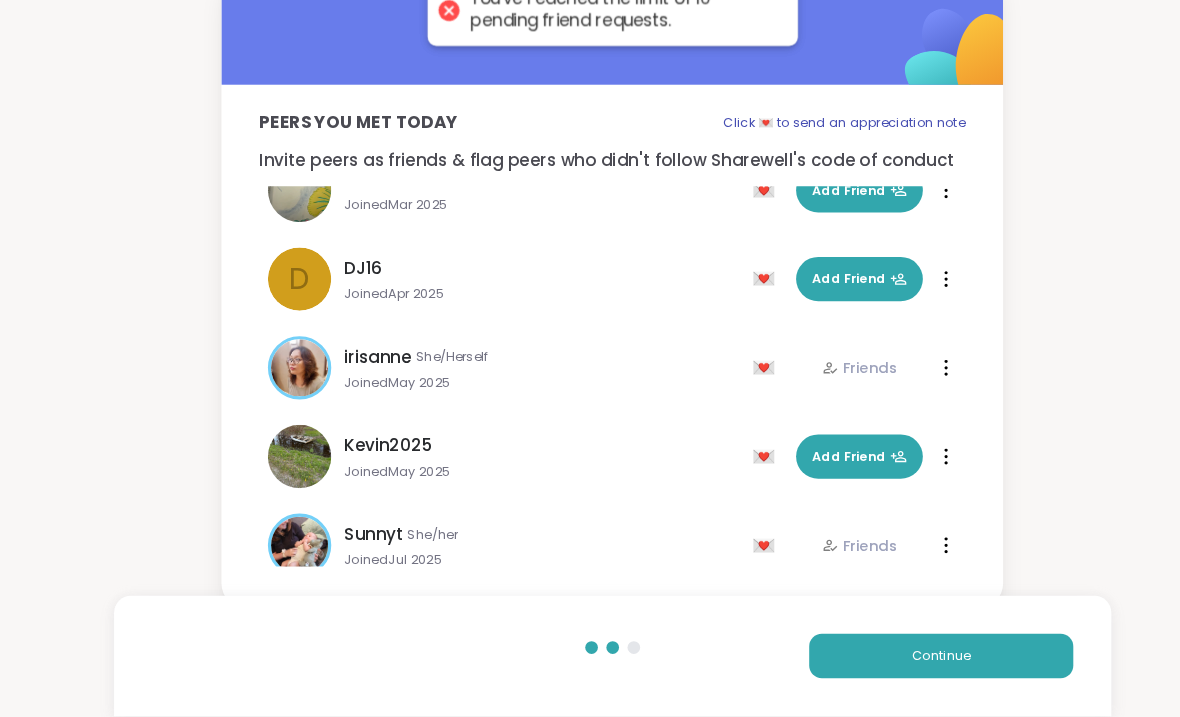 click on "Add Friend" at bounding box center (824, 303) 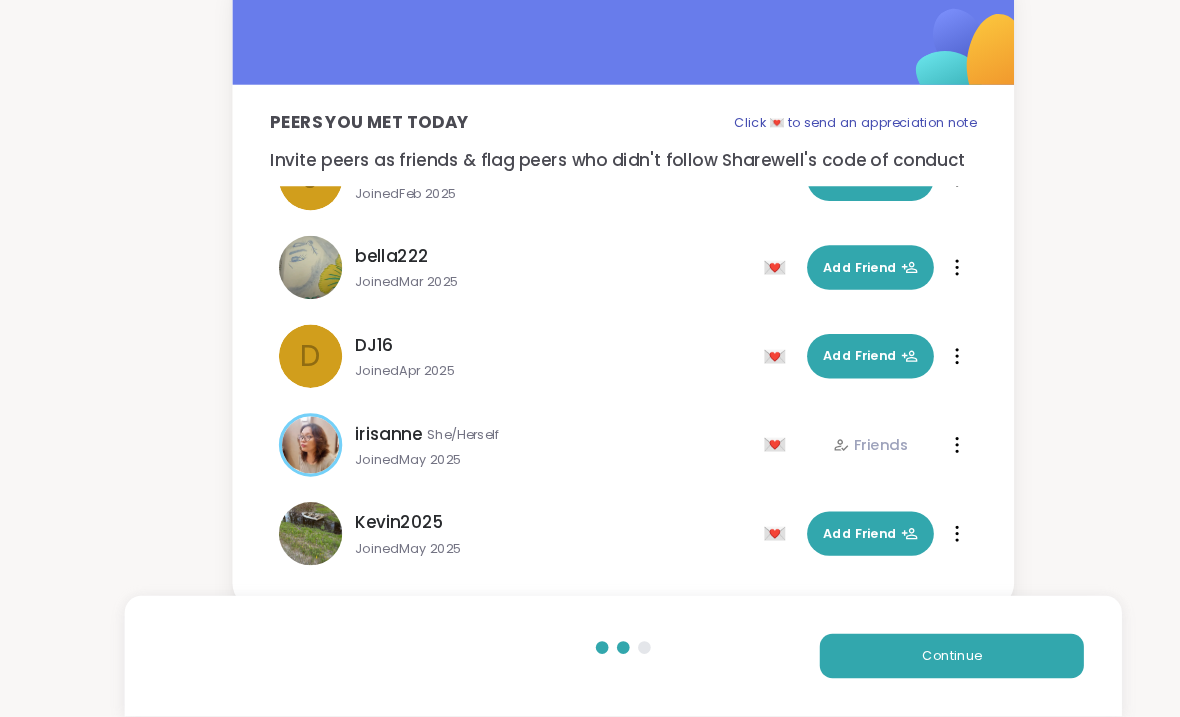 scroll, scrollTop: 215, scrollLeft: 0, axis: vertical 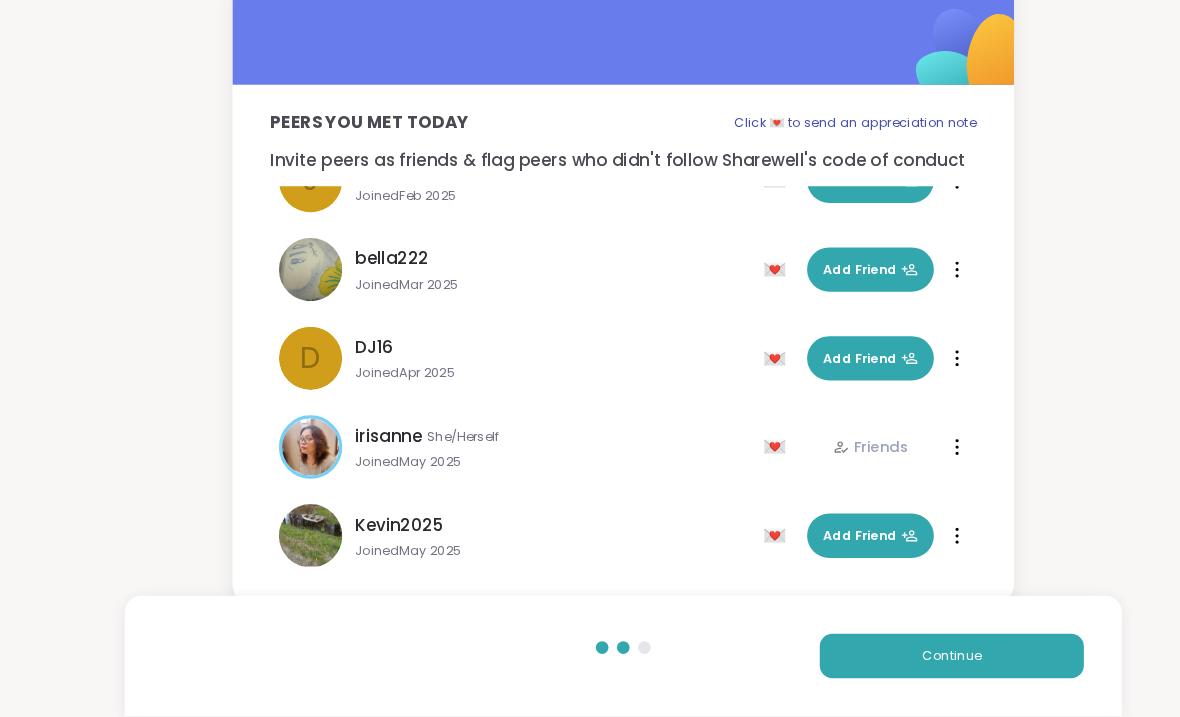 click on "Add Friend" at bounding box center [824, 378] 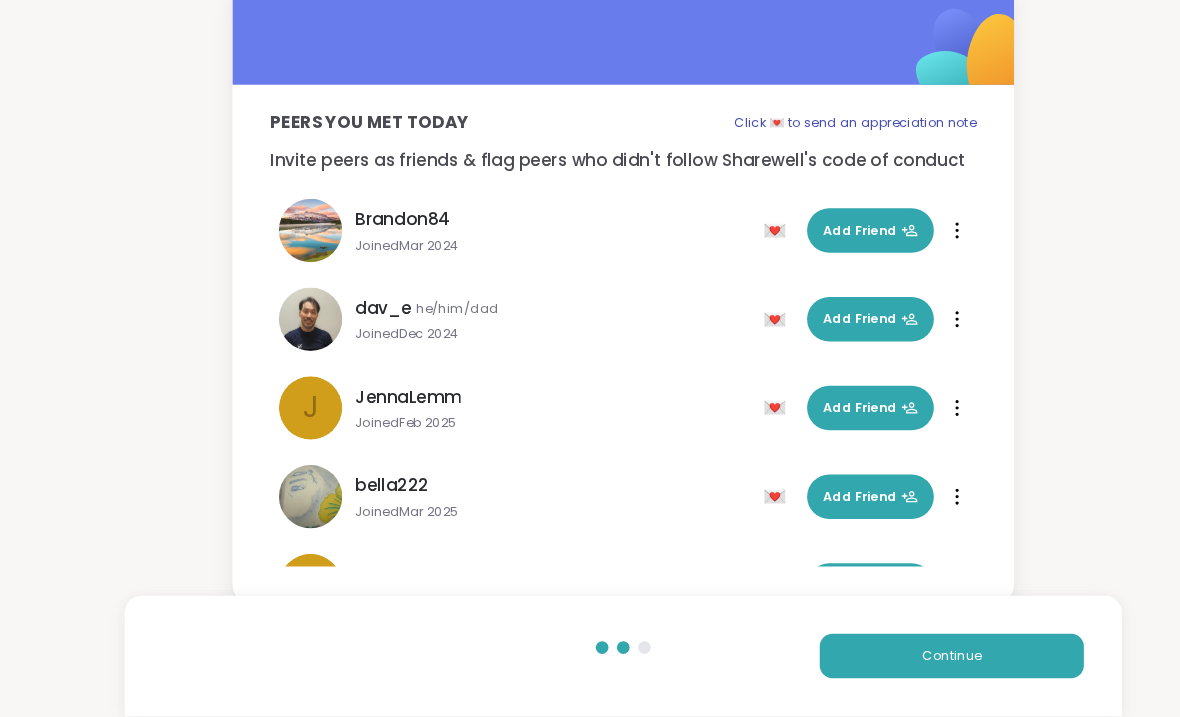scroll, scrollTop: 0, scrollLeft: 0, axis: both 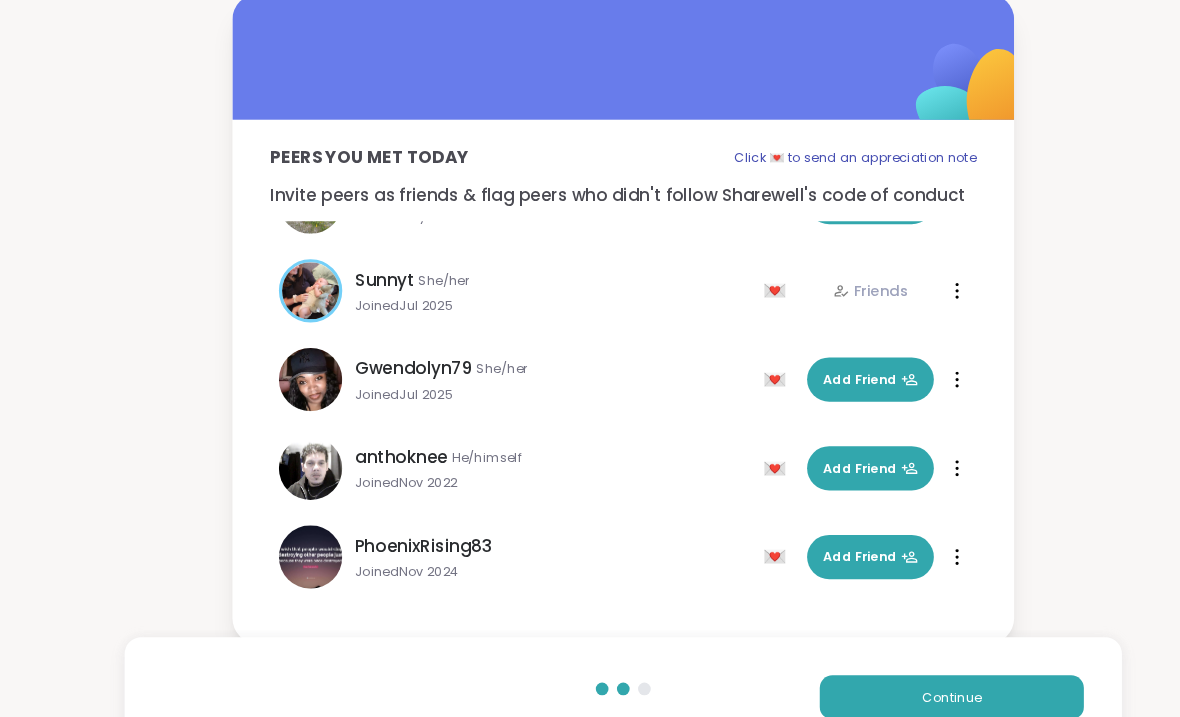click on "Add Friend" at bounding box center (824, 359) 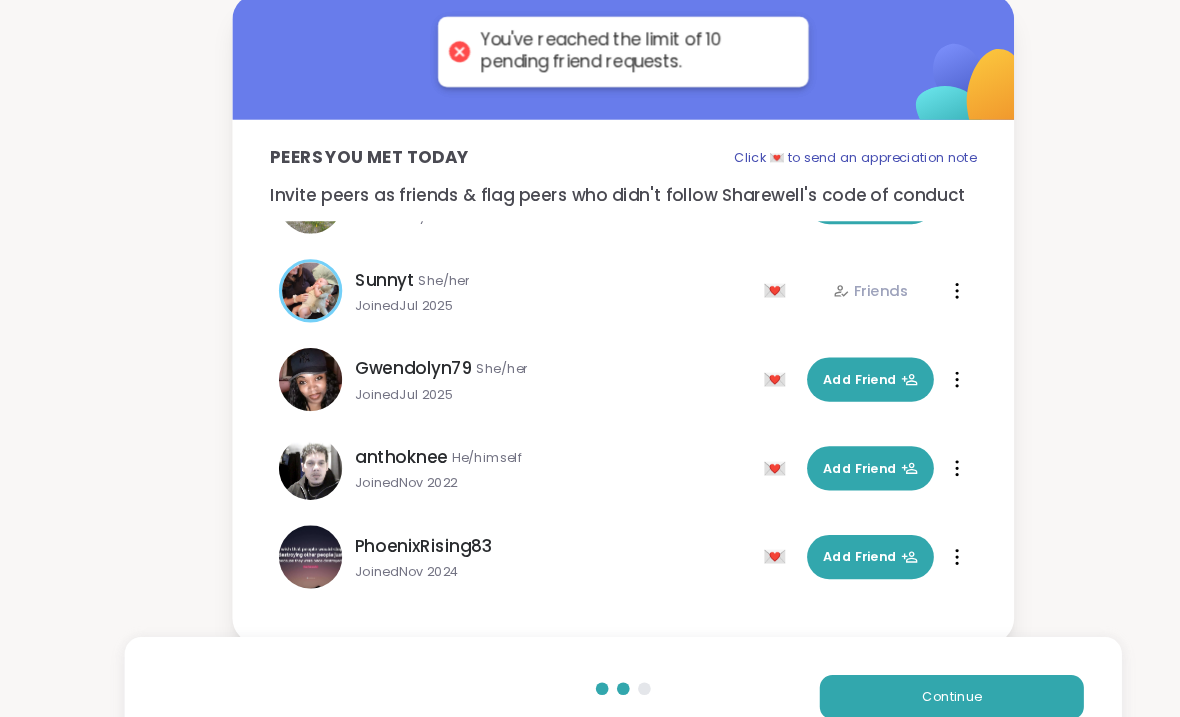 click on "Continue" at bounding box center [901, 660] 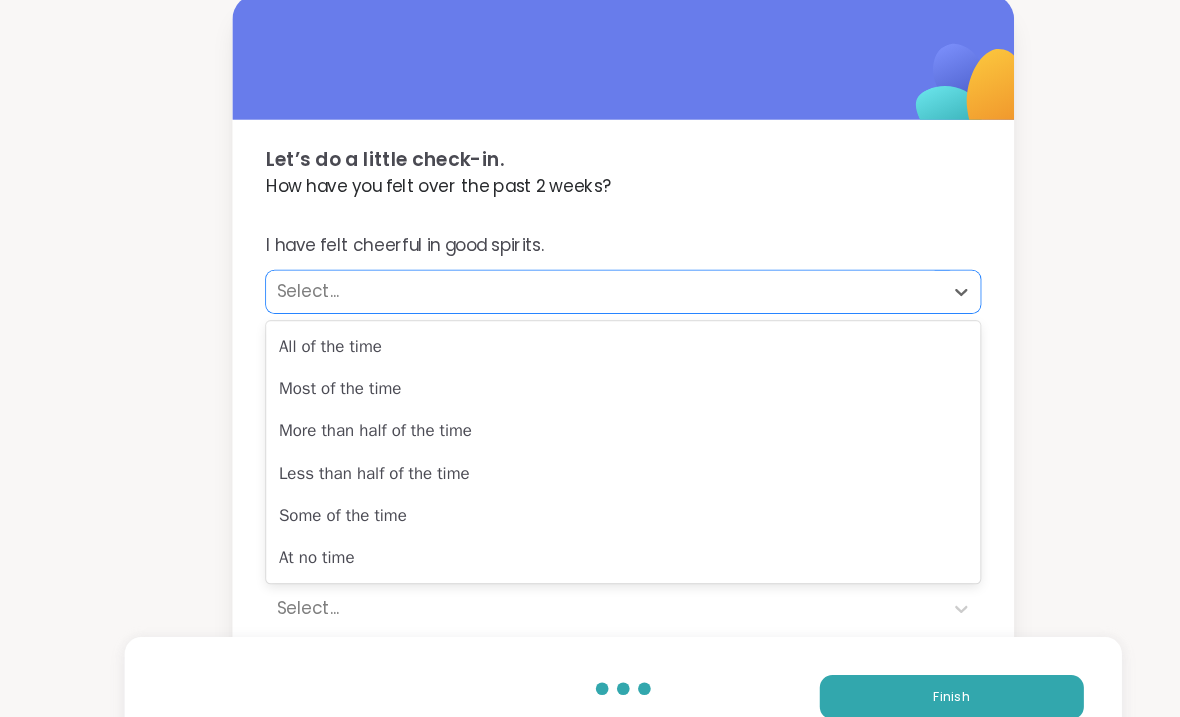 click on "Most of the time" at bounding box center [590, 368] 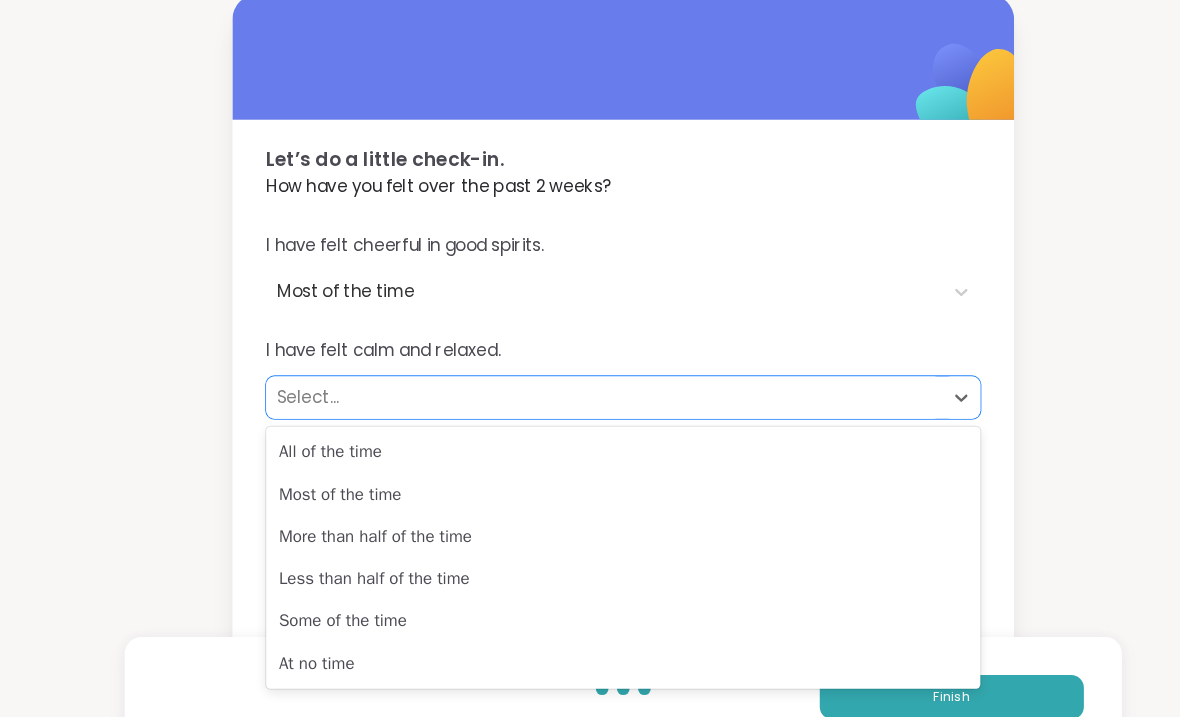 click on "Less than half of the time" at bounding box center (590, 548) 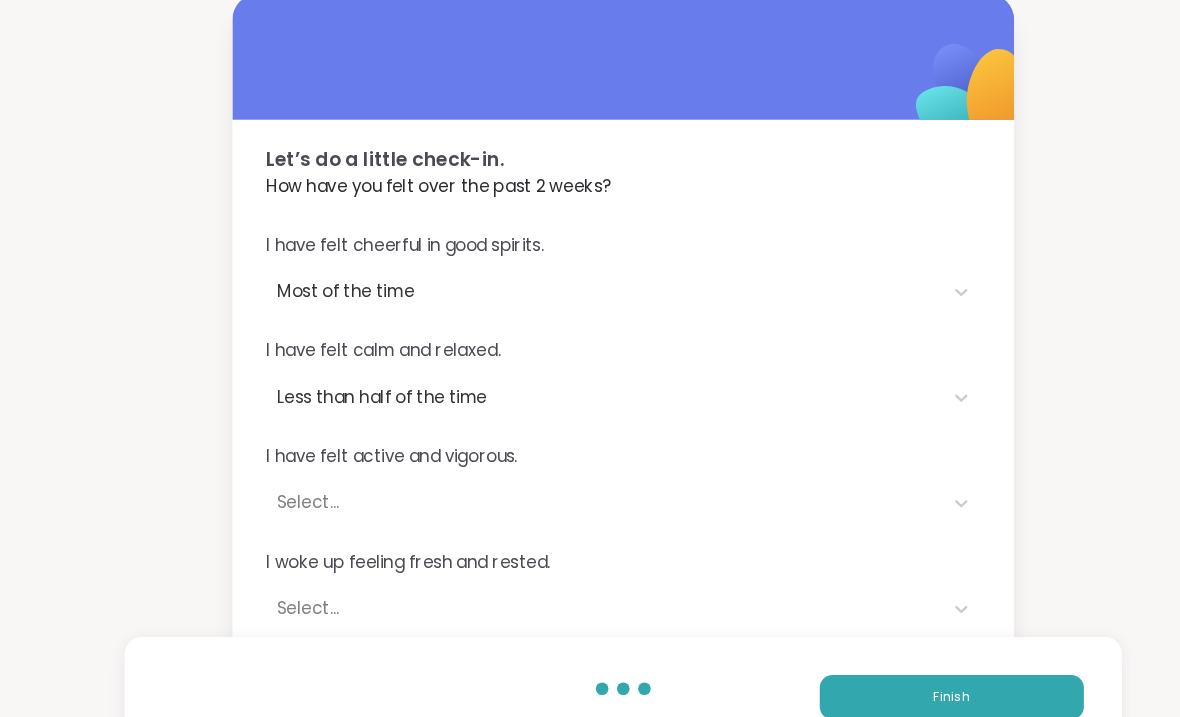 click on "I have felt cheerful in good spirits. Most of the time I have felt calm and relaxed. Less than half of the time I have felt active and vigorous. Select... I woke up feeling fresh and rested. Select... My daily life has been filled with things that interest me. Select..." at bounding box center (590, 458) 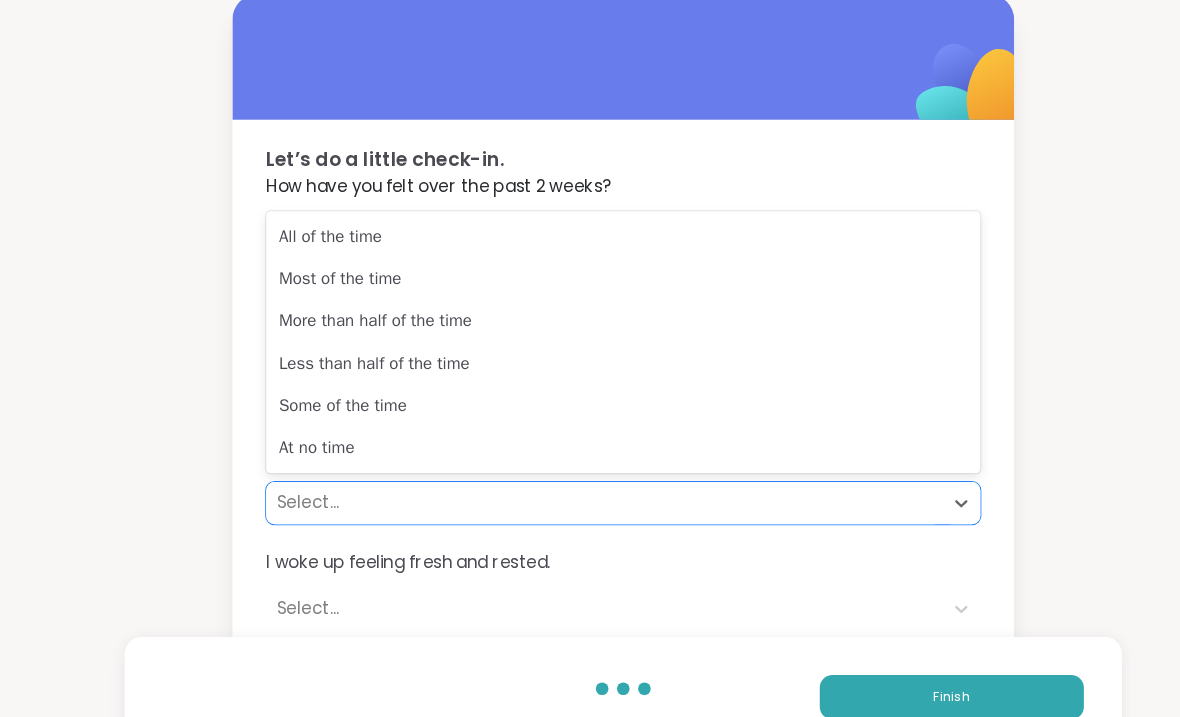 click on "More than half of the time" at bounding box center [590, 304] 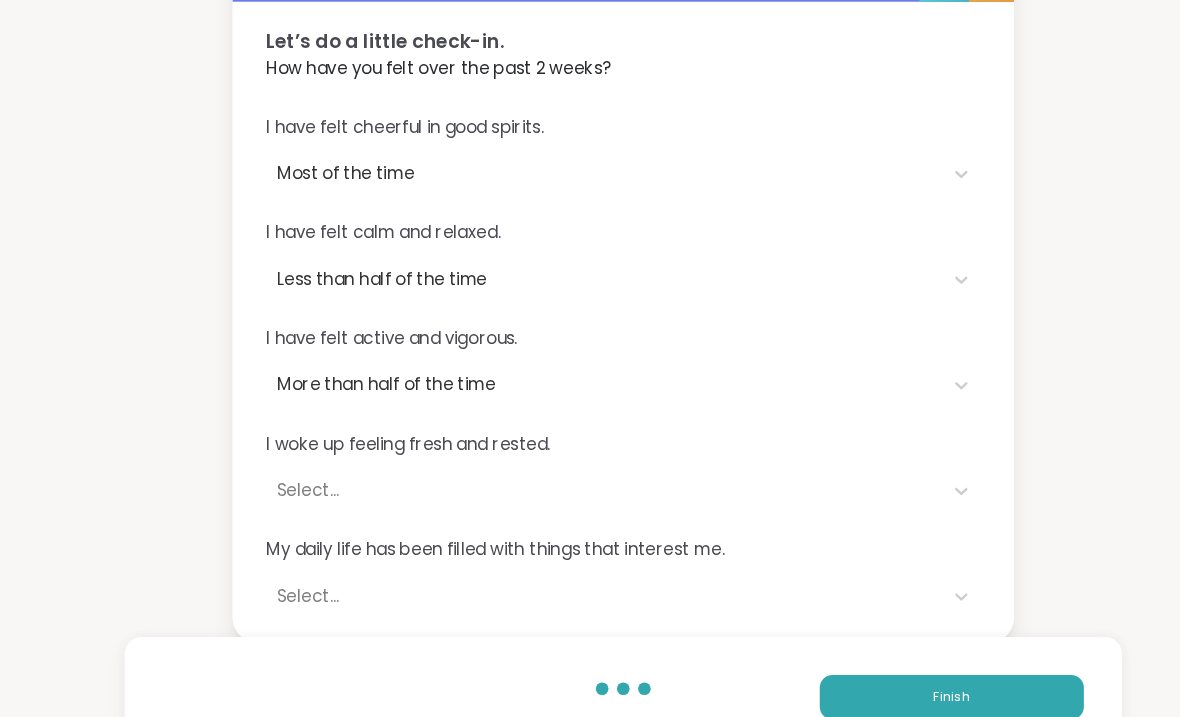 scroll, scrollTop: 117, scrollLeft: 0, axis: vertical 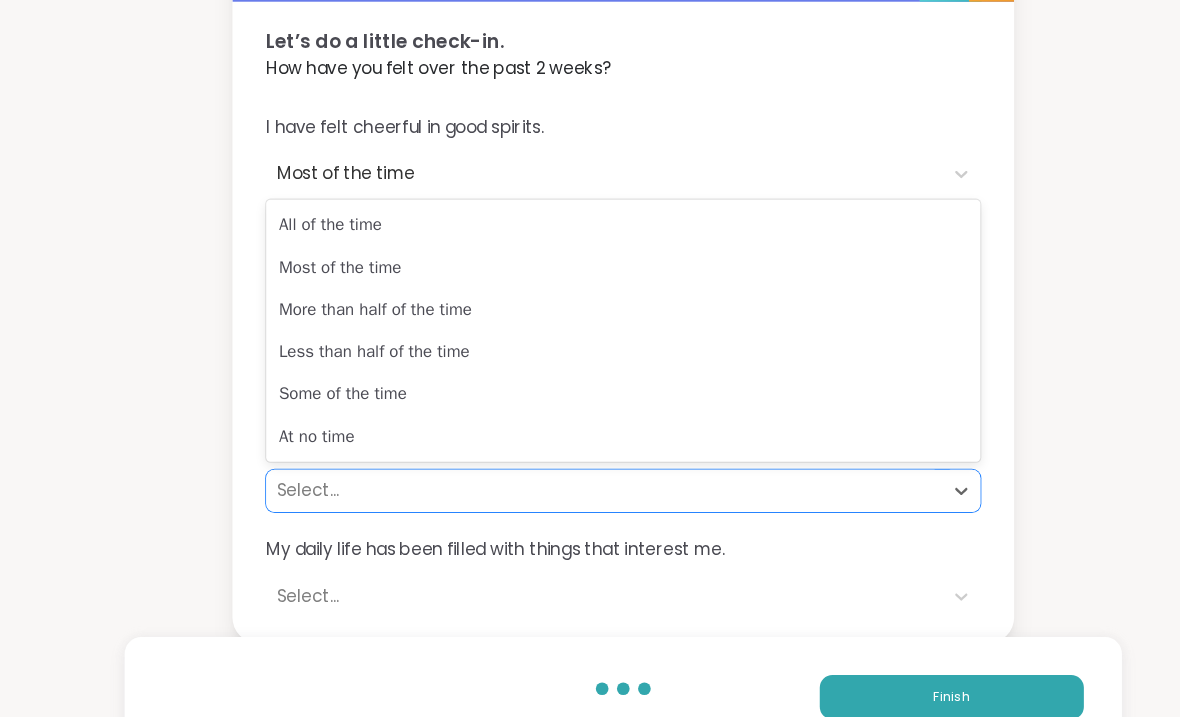 click on "Most of the time" at bounding box center [590, 253] 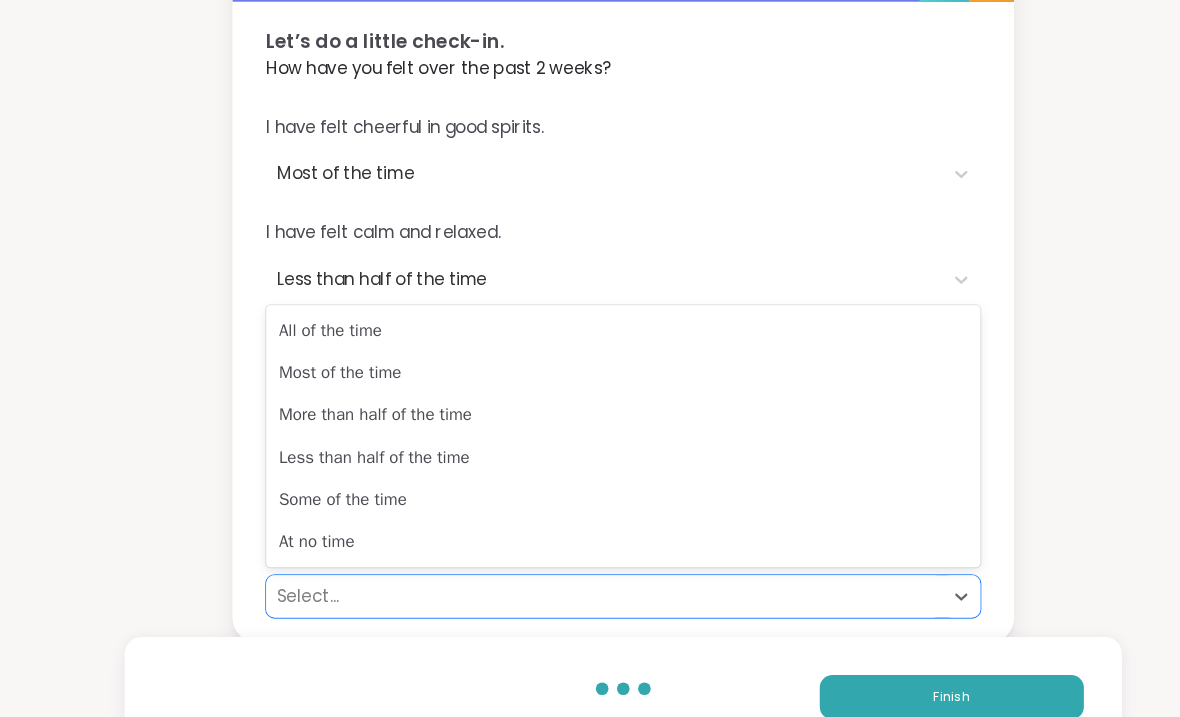 click on "At no time" at bounding box center (590, 513) 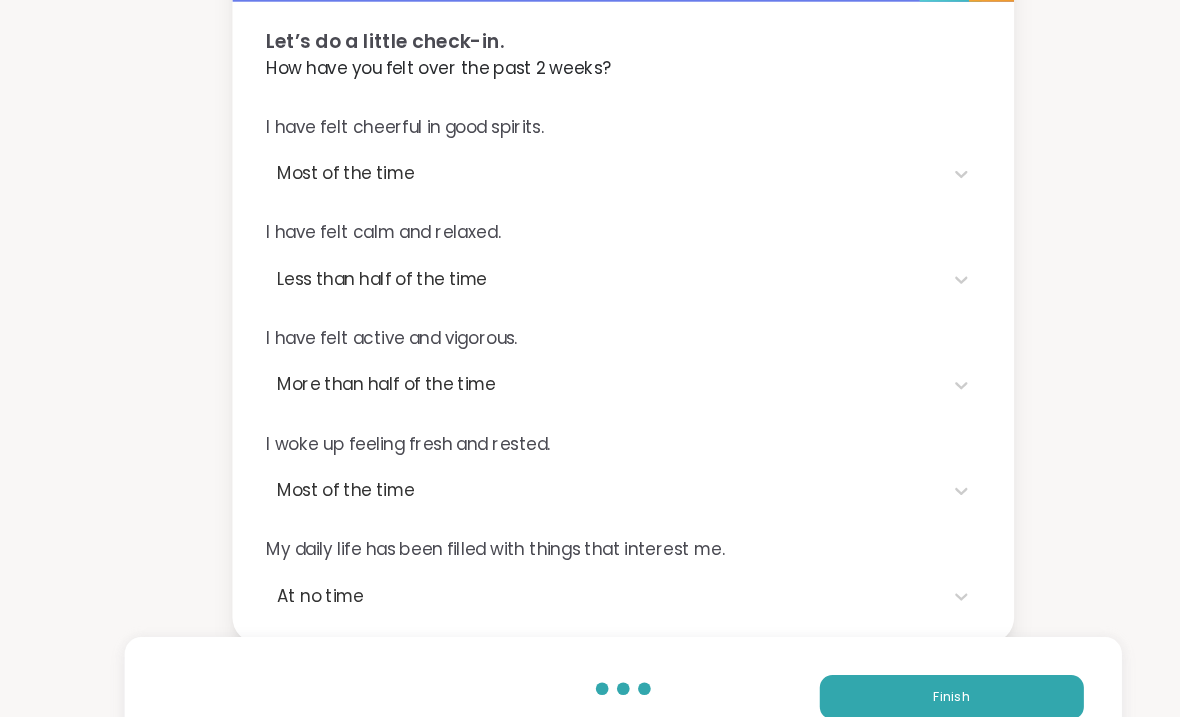 click on "Finish" at bounding box center (901, 660) 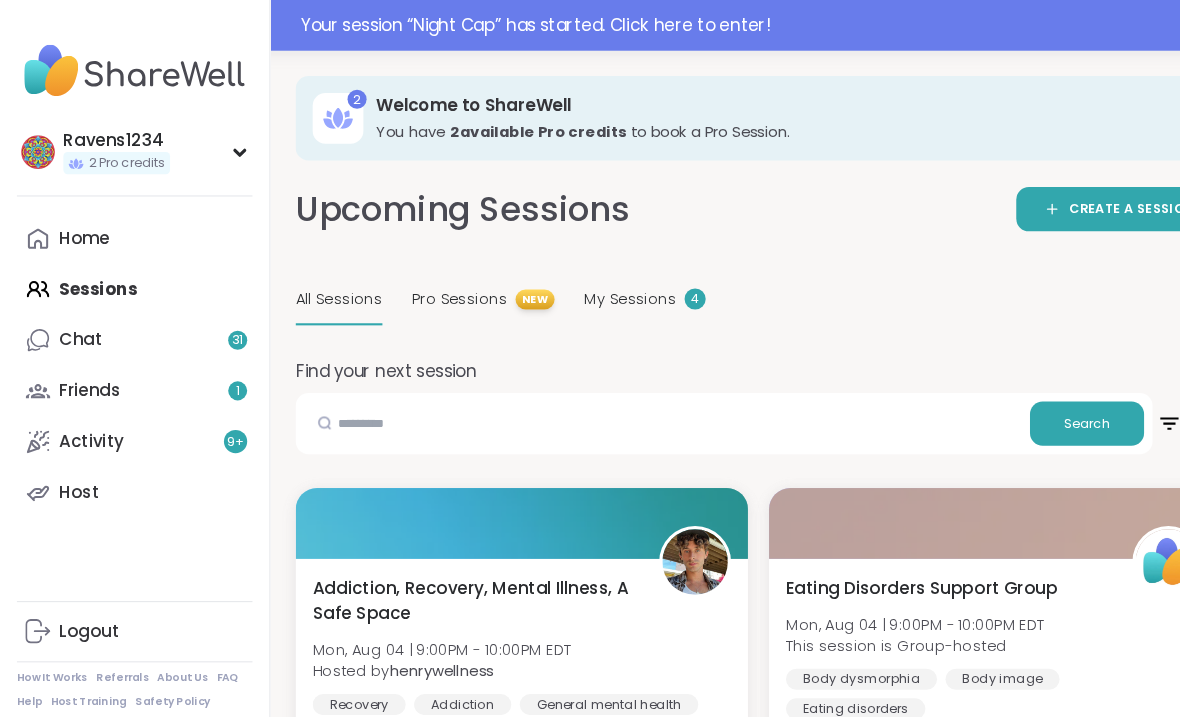 click on "4" at bounding box center [658, 283] 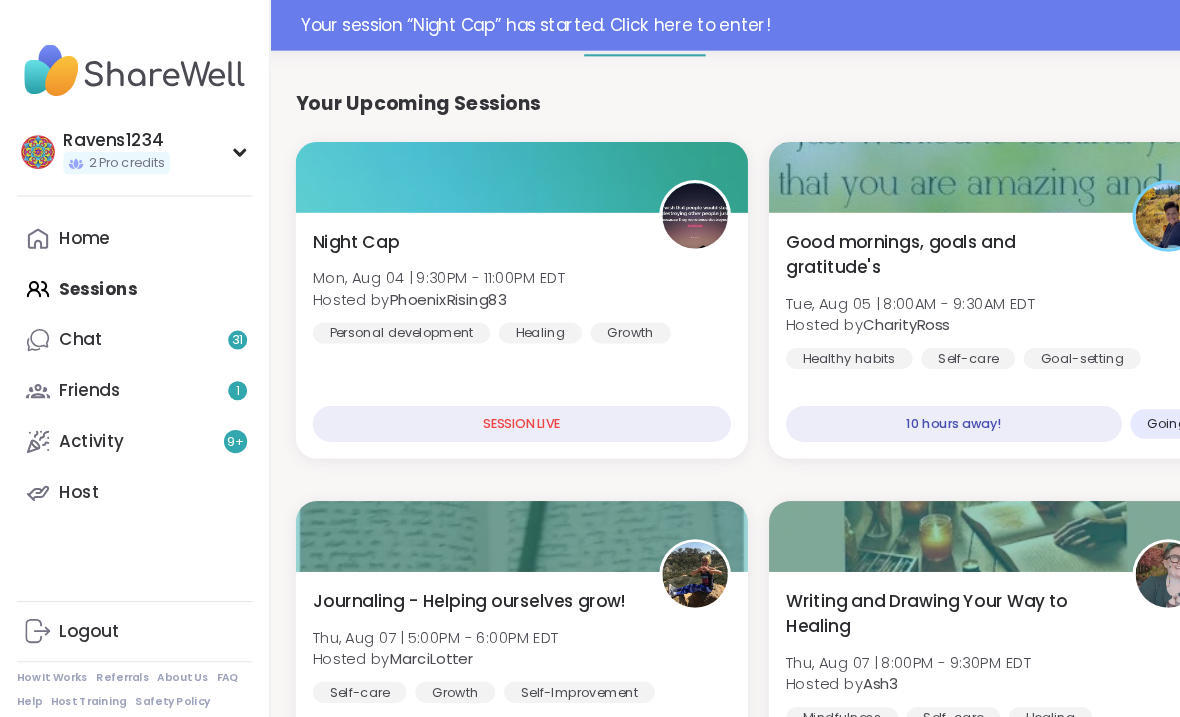 scroll, scrollTop: 256, scrollLeft: 0, axis: vertical 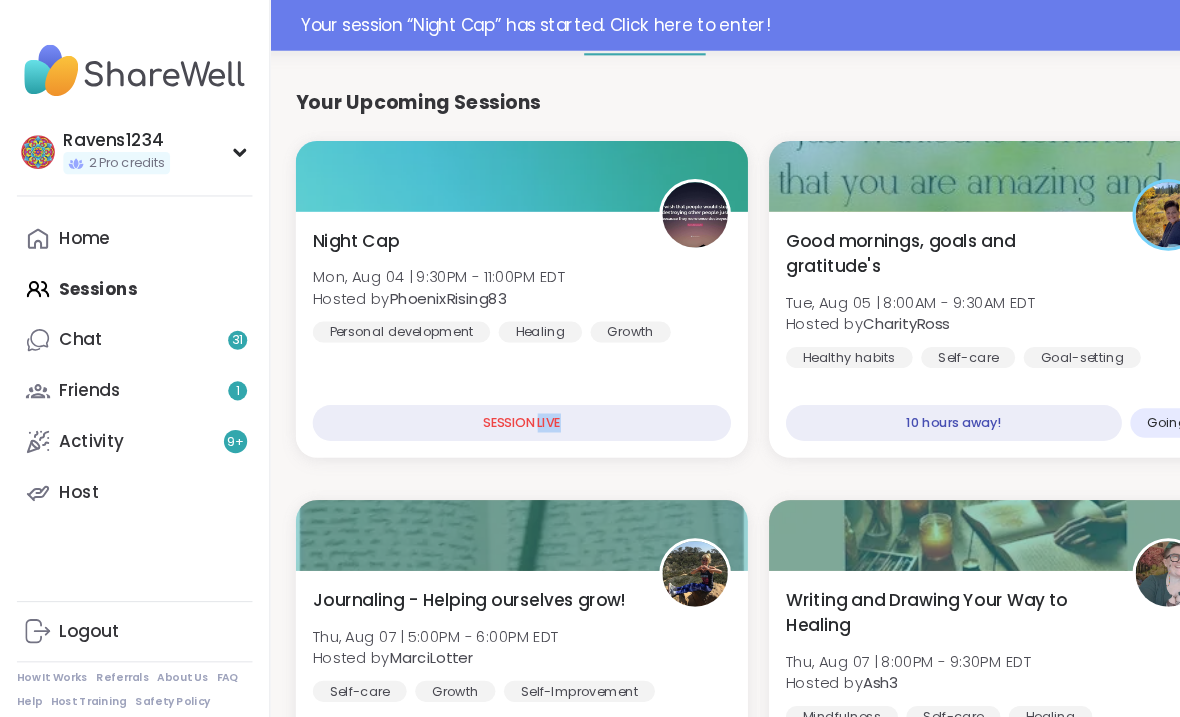 click on "Night Cap Mon, [DATE] | [TIME] - [TIME] [TIMEZONE] Hosted by [USERNAME] Personal development Healing GrowthSESSION LIVE" at bounding box center (494, 316) 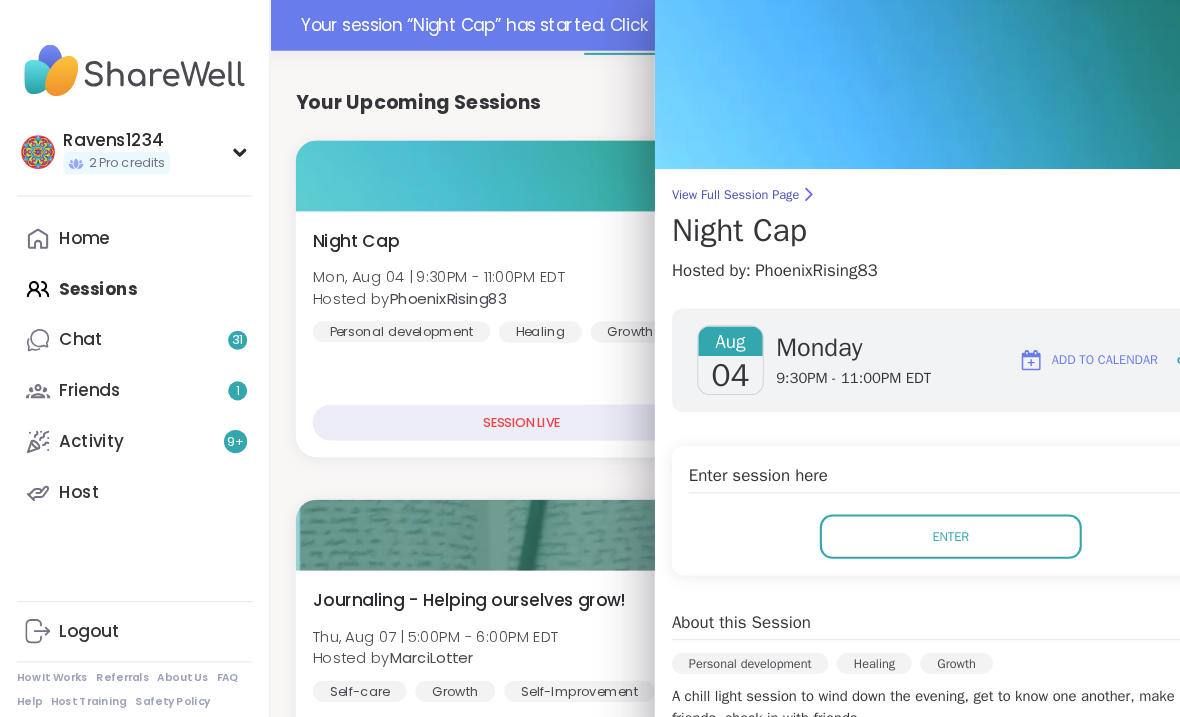 click on "SESSION LIVE" at bounding box center (494, 400) 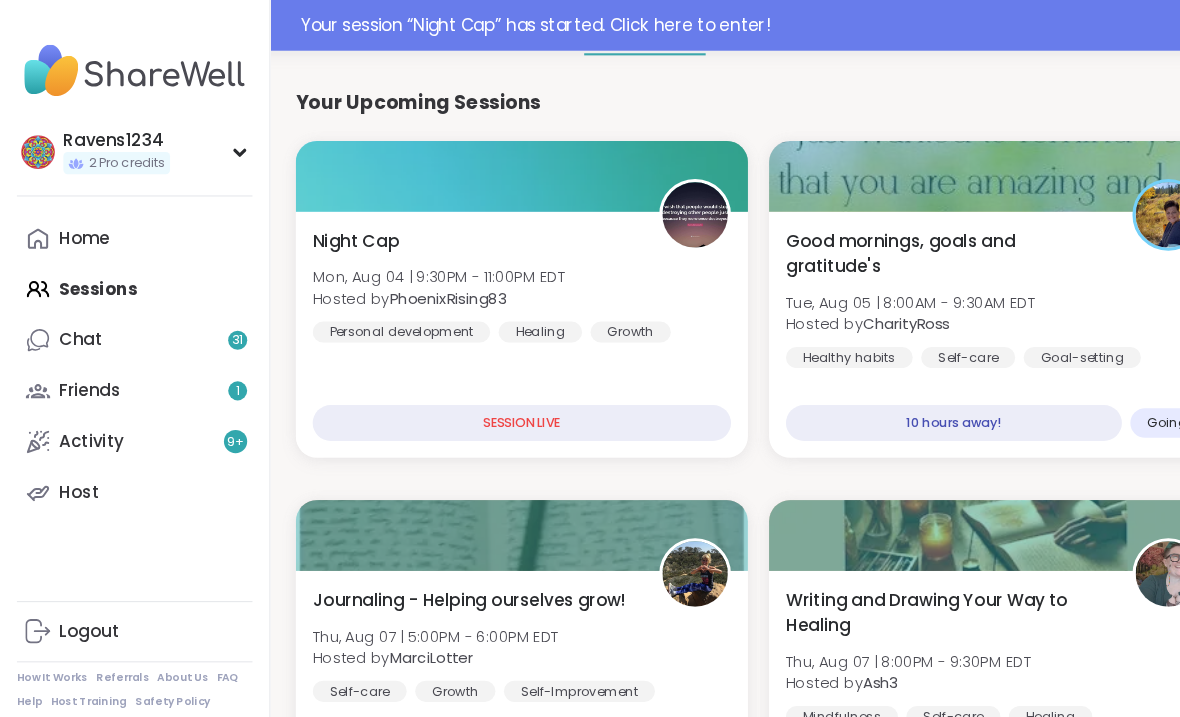 click on "SESSION LIVE" at bounding box center (494, 400) 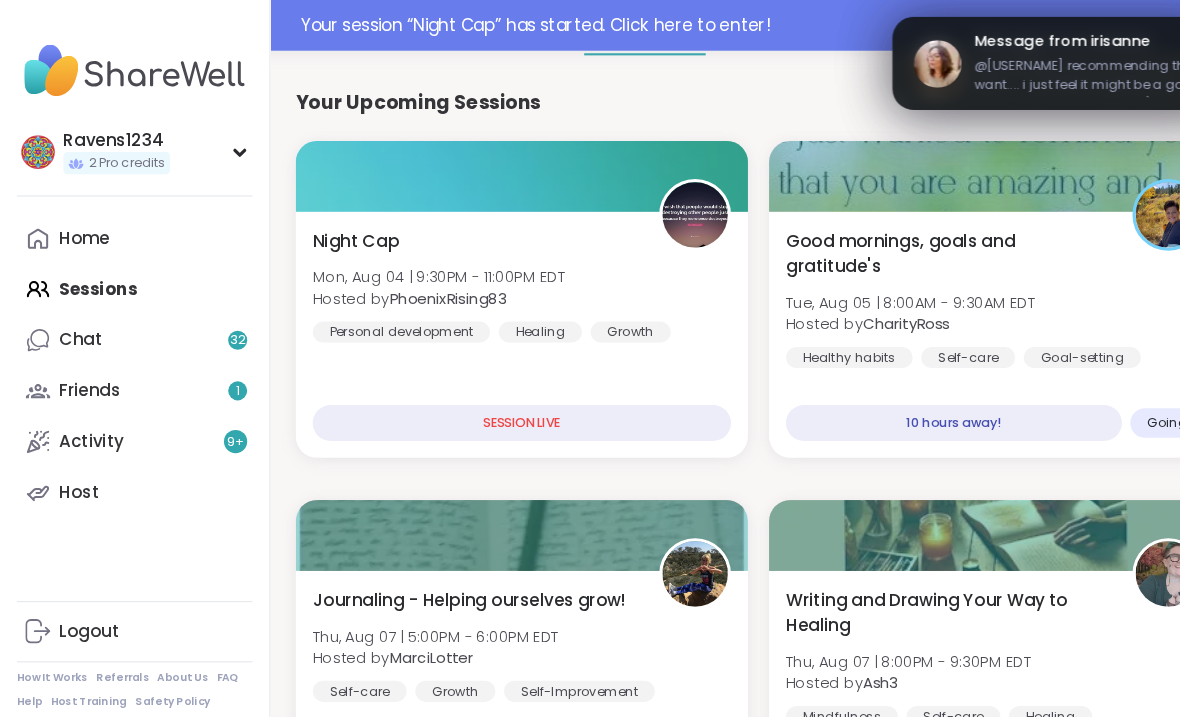 click on "SESSION LIVE" at bounding box center (494, 400) 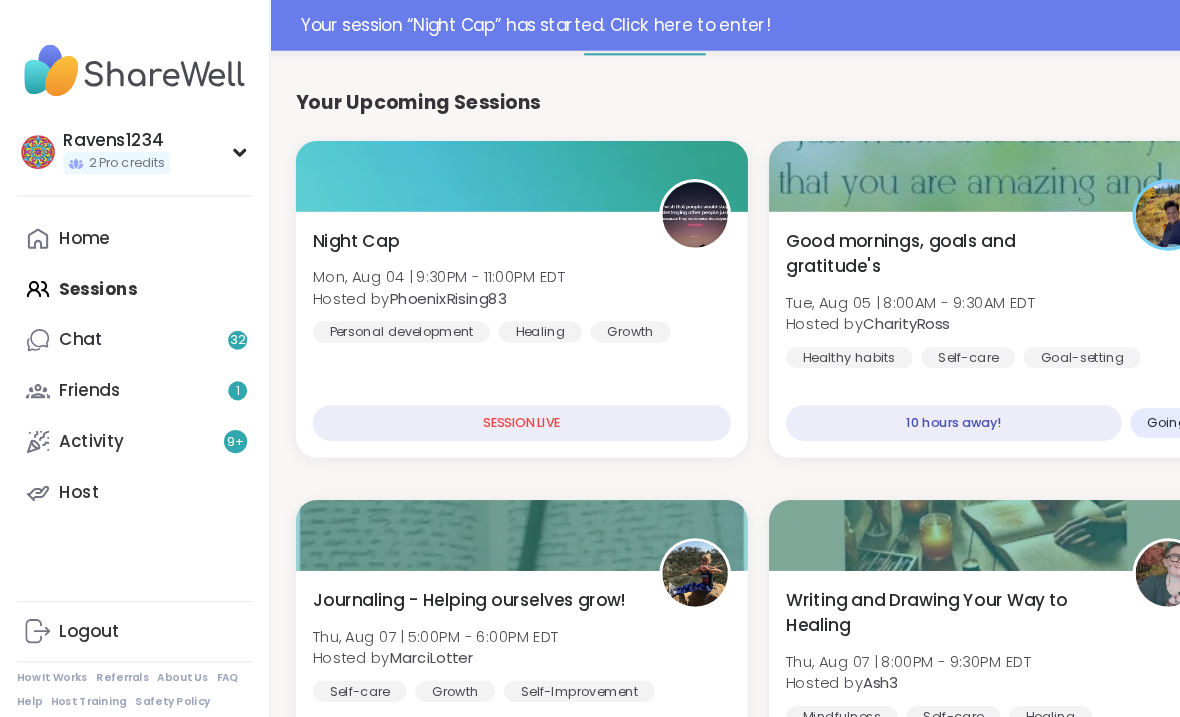 click on "SESSION LIVE" at bounding box center [494, 400] 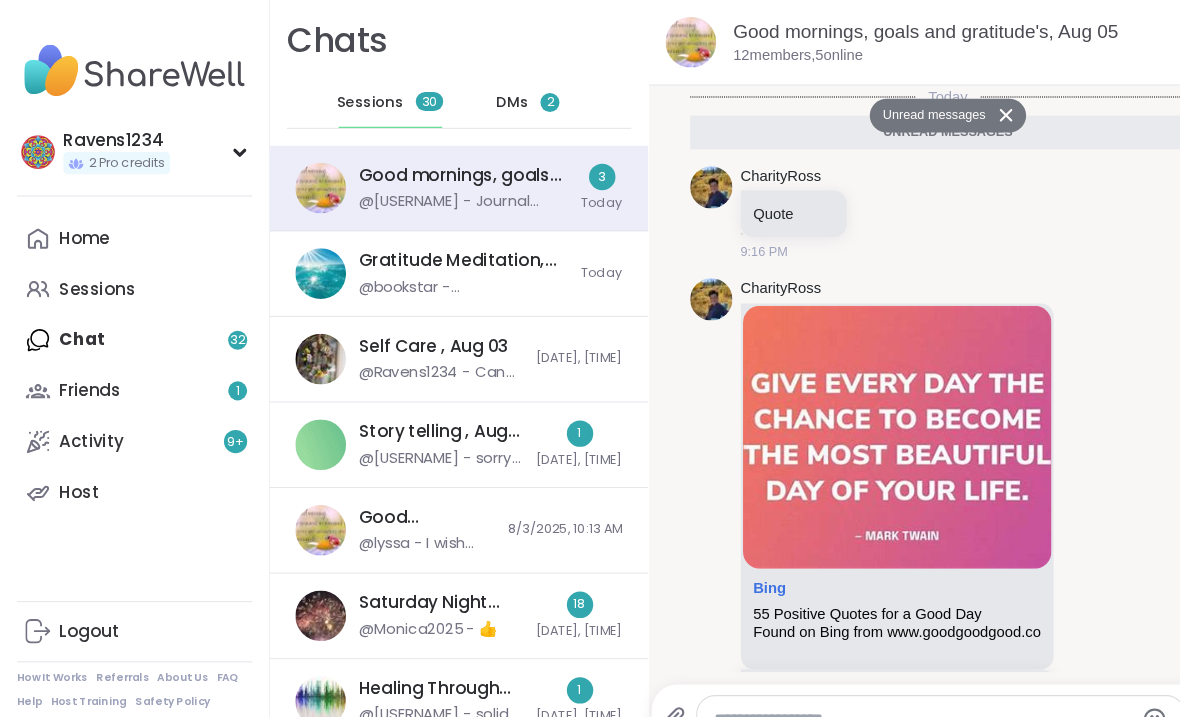 scroll, scrollTop: 0, scrollLeft: 0, axis: both 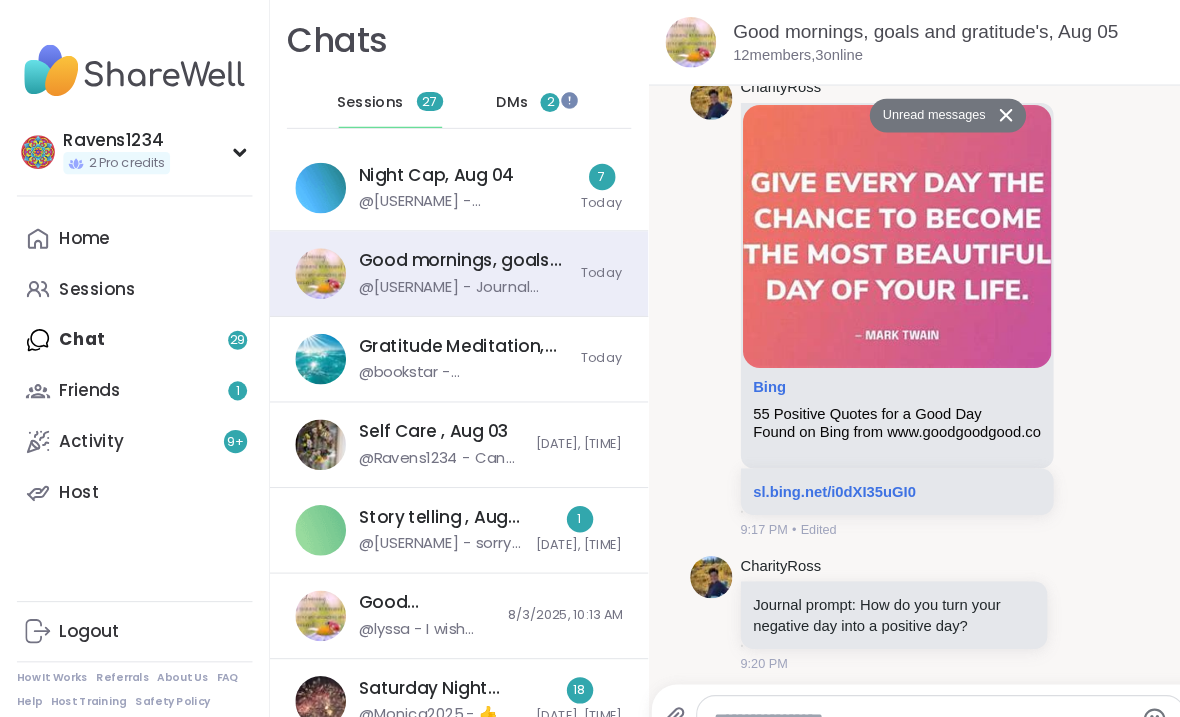 click at bounding box center [304, 178] 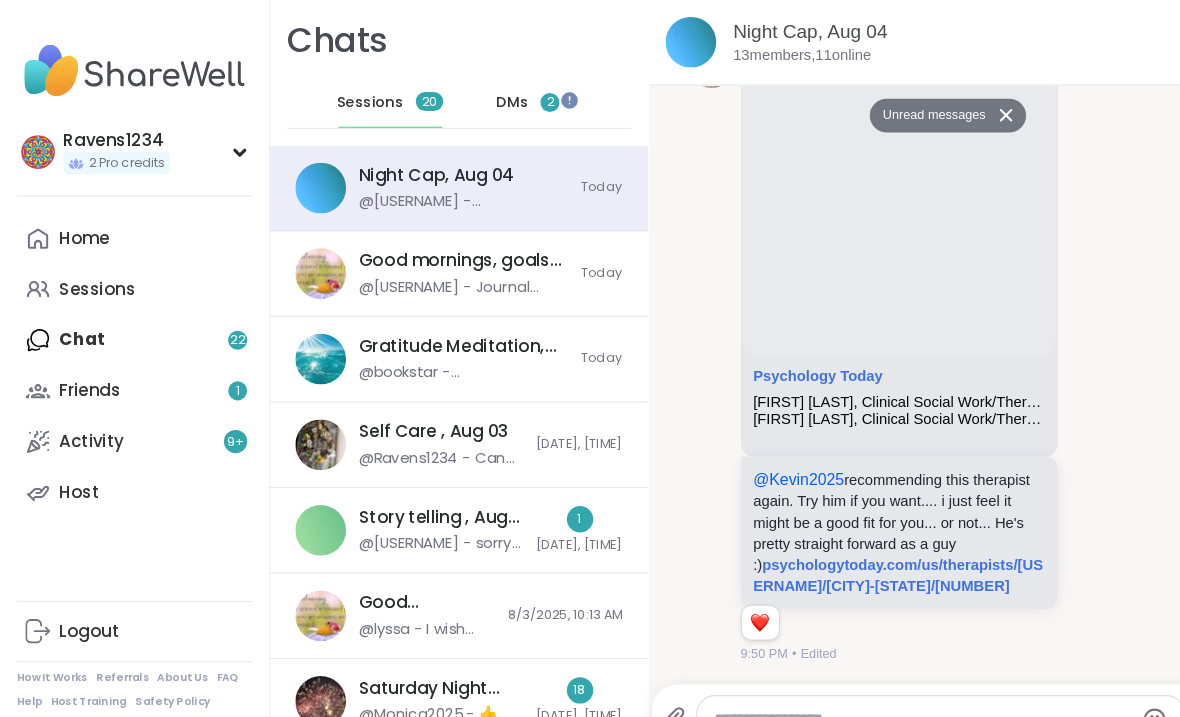 scroll, scrollTop: 3152, scrollLeft: 0, axis: vertical 